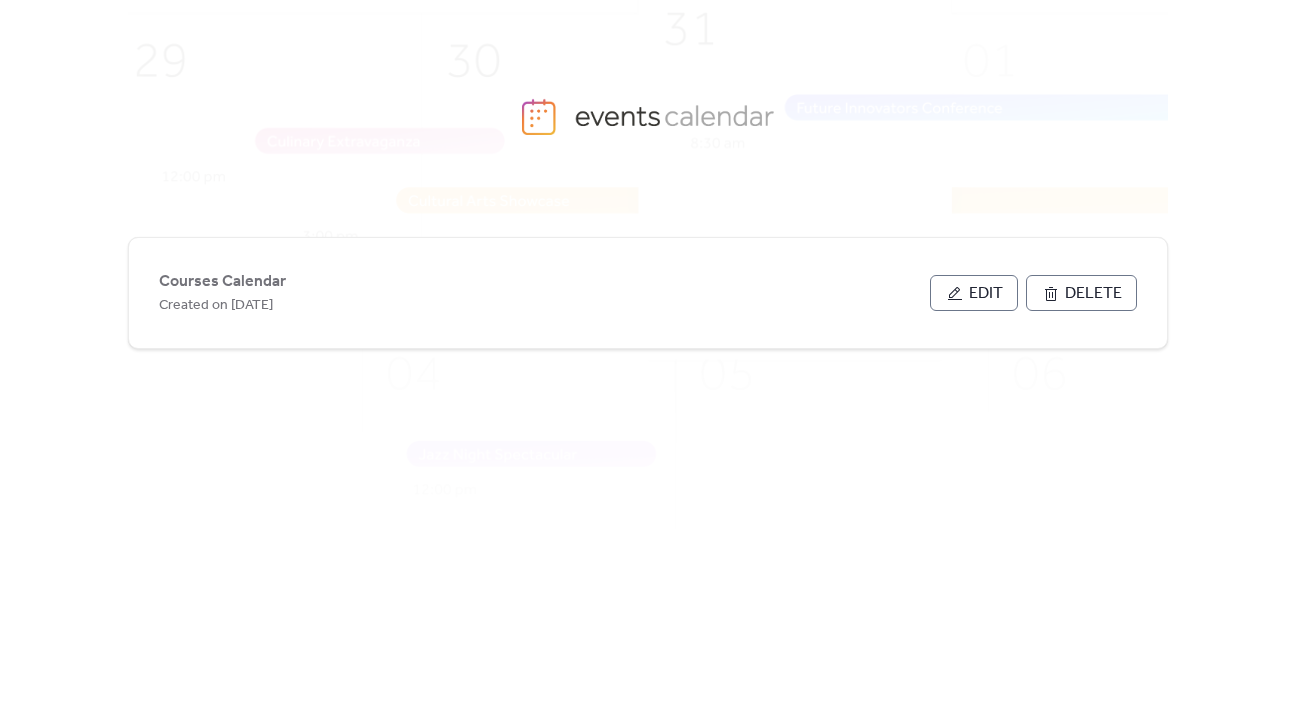 scroll, scrollTop: 0, scrollLeft: 0, axis: both 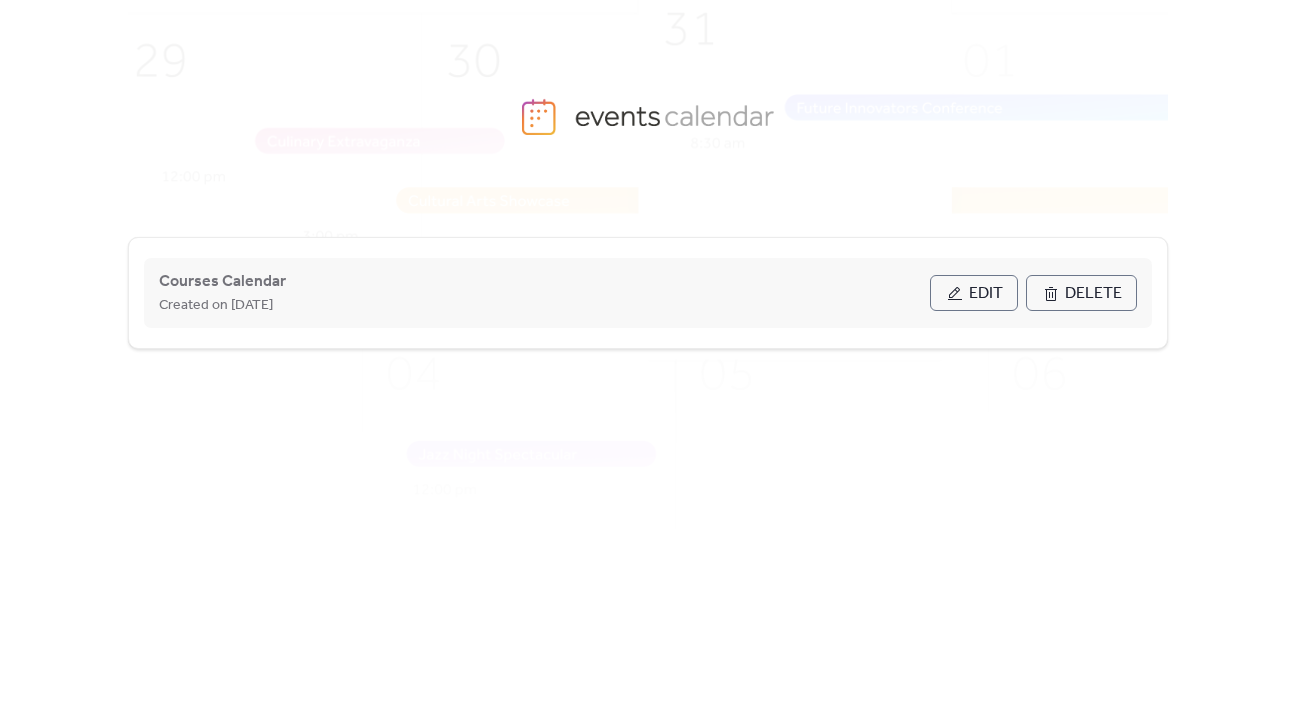 click on "Edit" at bounding box center (986, 294) 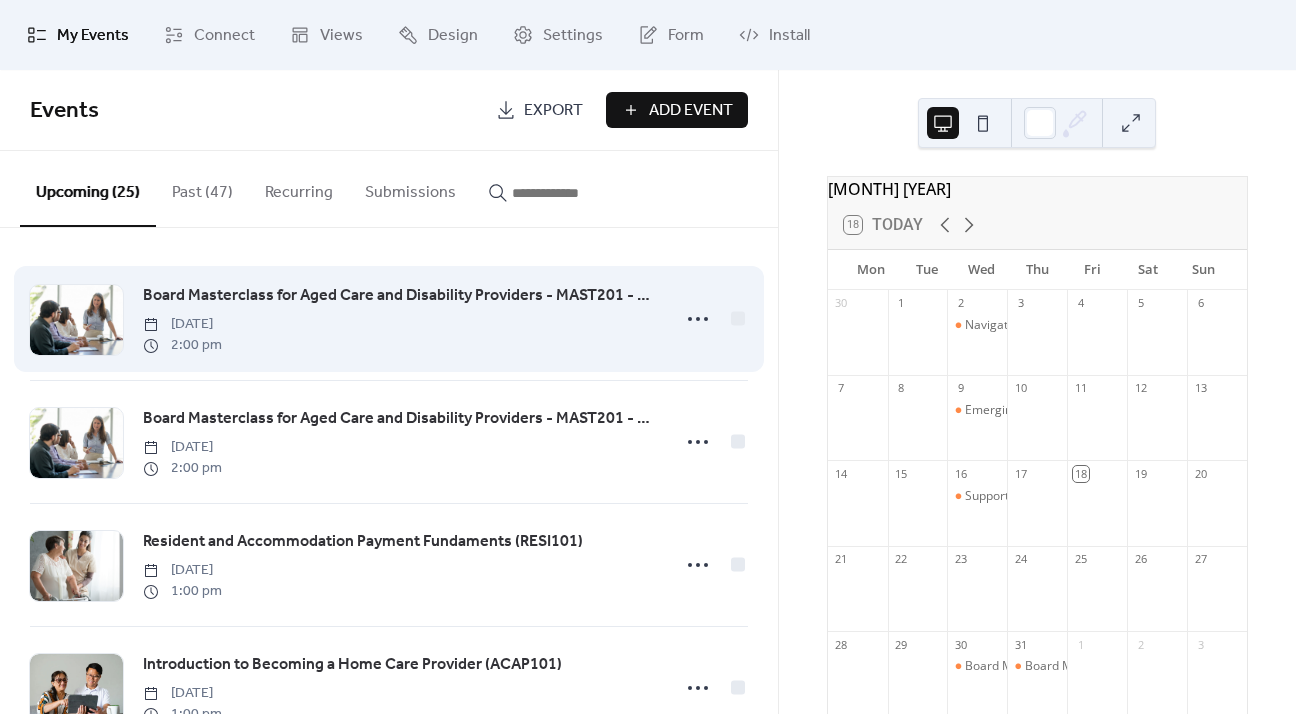 click on "Board Masterclass for Aged Care and Disability Providers - MAST201 - Day 1" at bounding box center [400, 296] 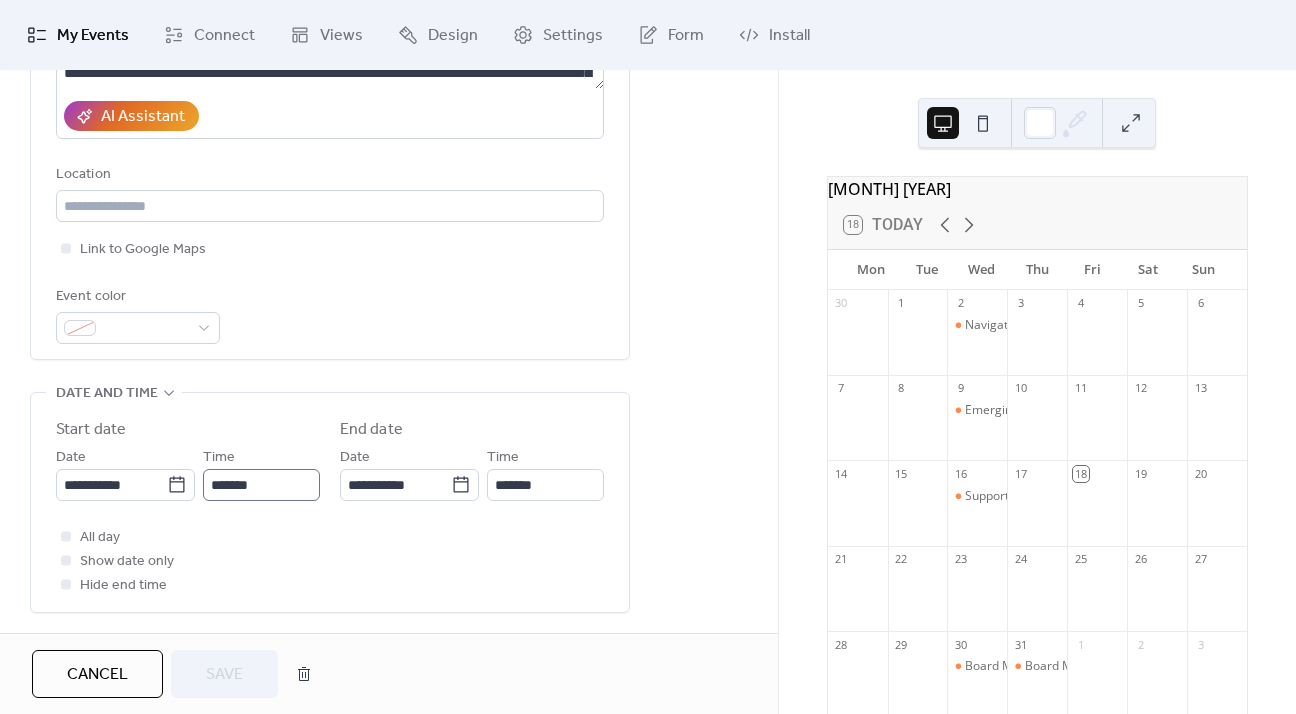 scroll, scrollTop: 400, scrollLeft: 0, axis: vertical 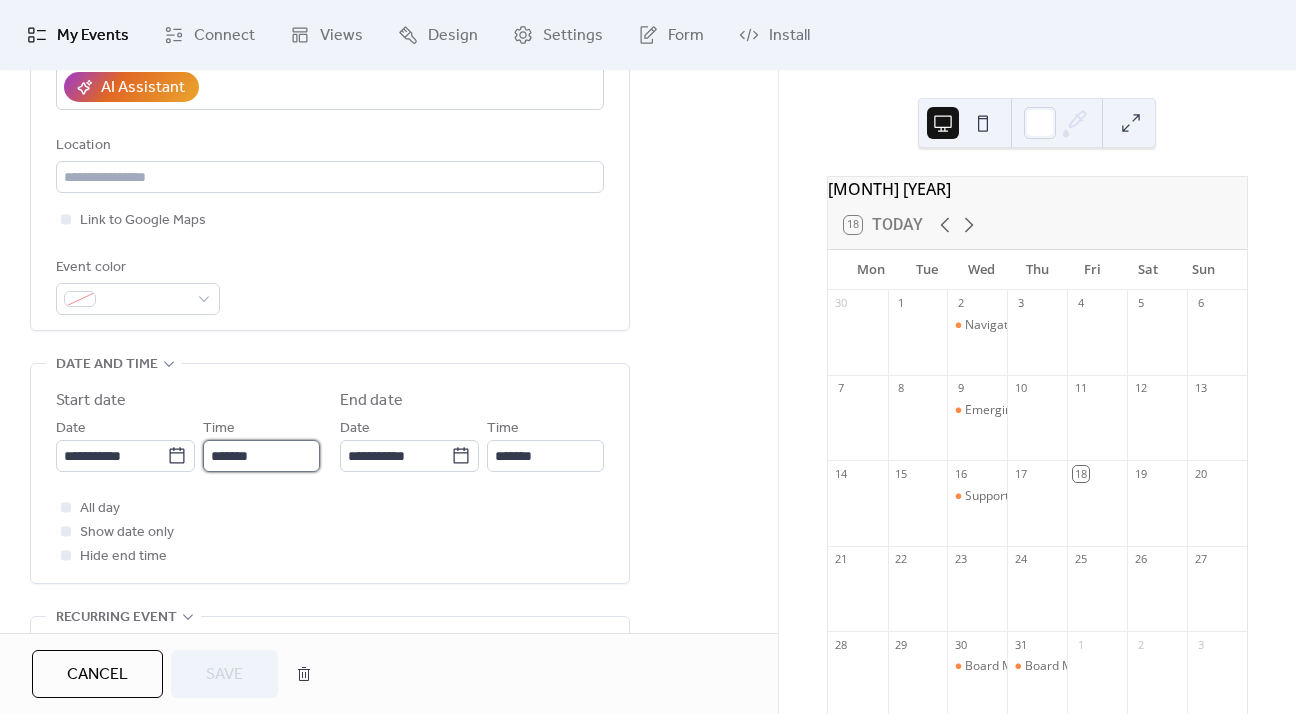 click on "*******" at bounding box center (261, 456) 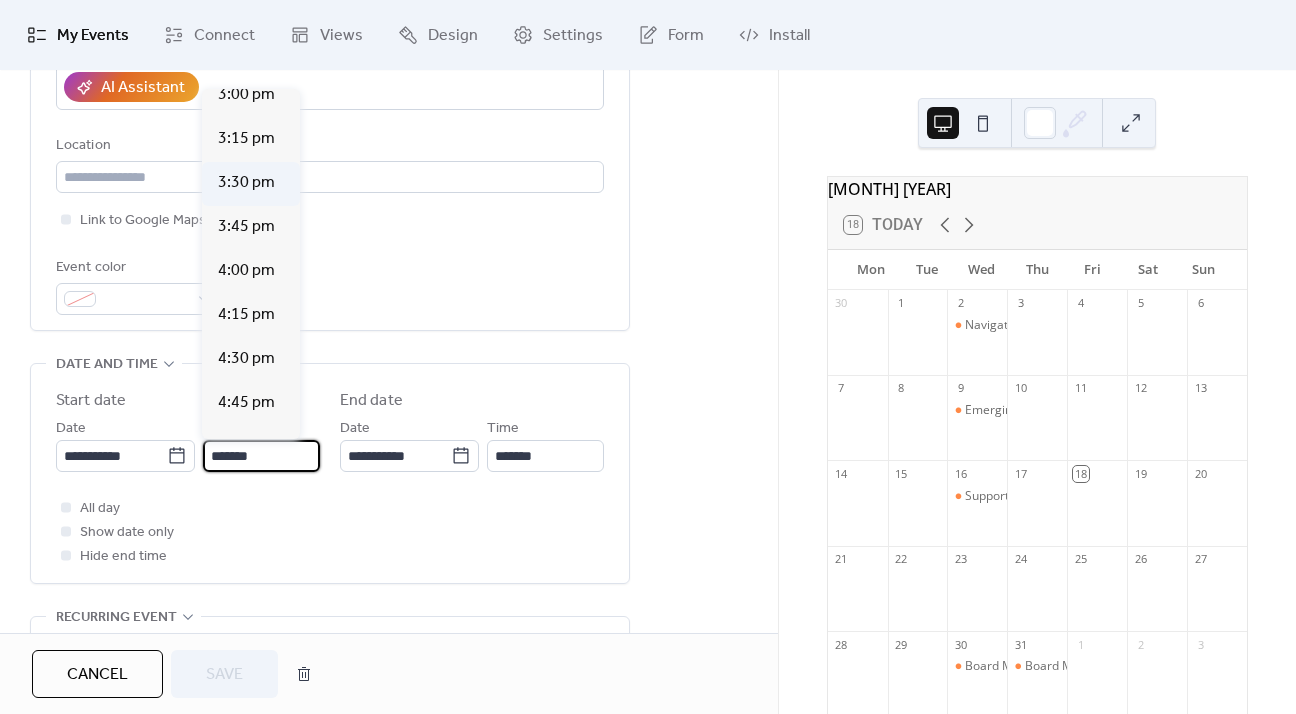 scroll, scrollTop: 2664, scrollLeft: 0, axis: vertical 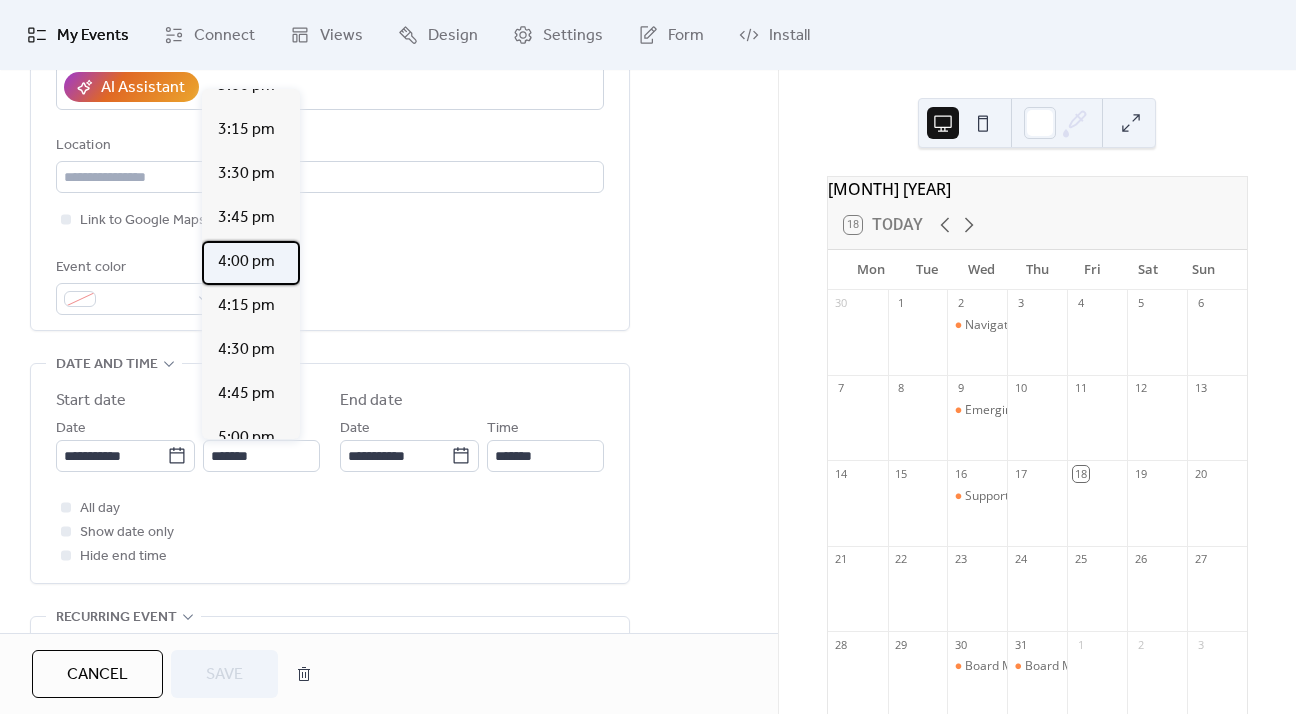 click on "4:00 pm" at bounding box center [246, 262] 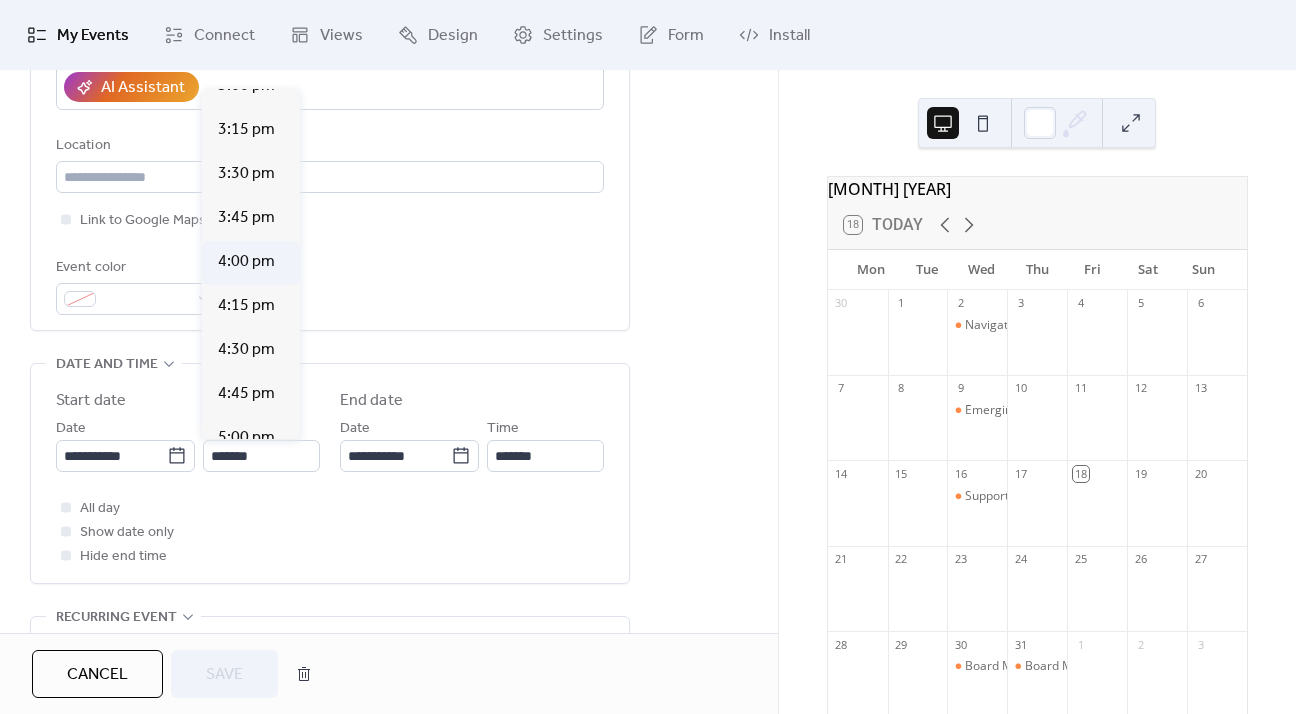 type on "*******" 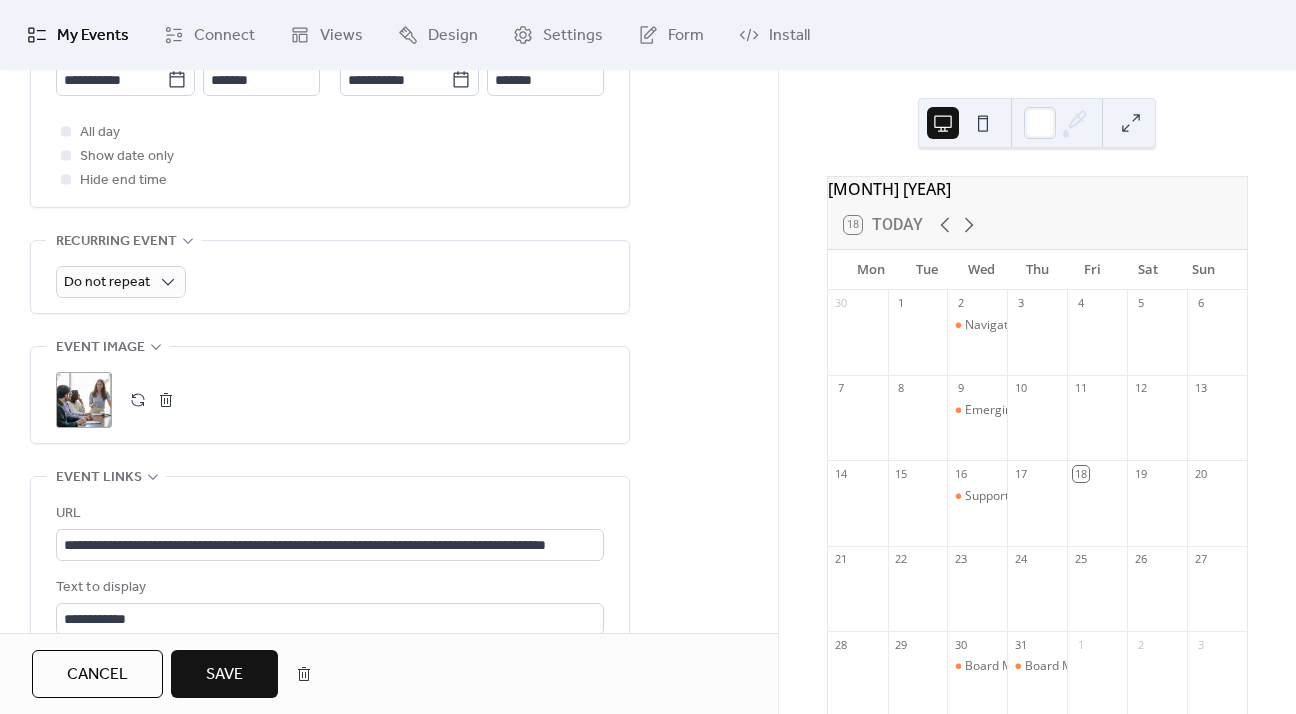scroll, scrollTop: 800, scrollLeft: 0, axis: vertical 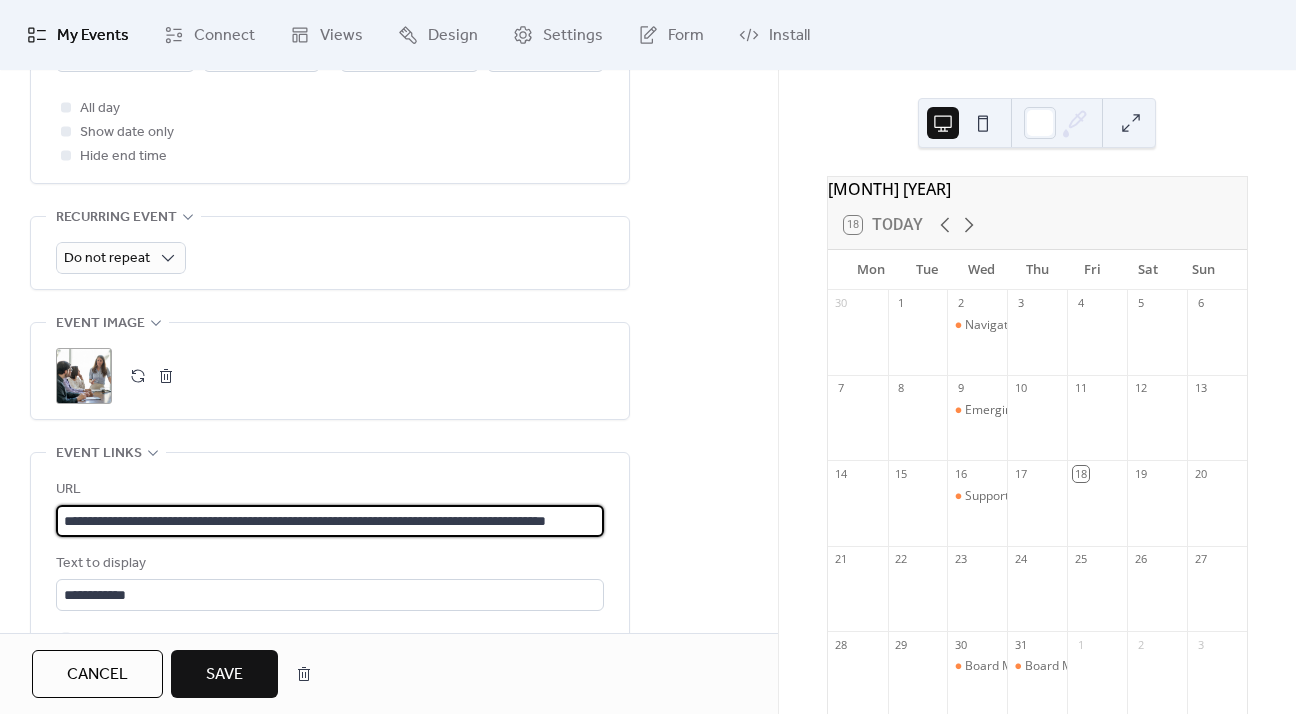 click on "**********" at bounding box center (330, 521) 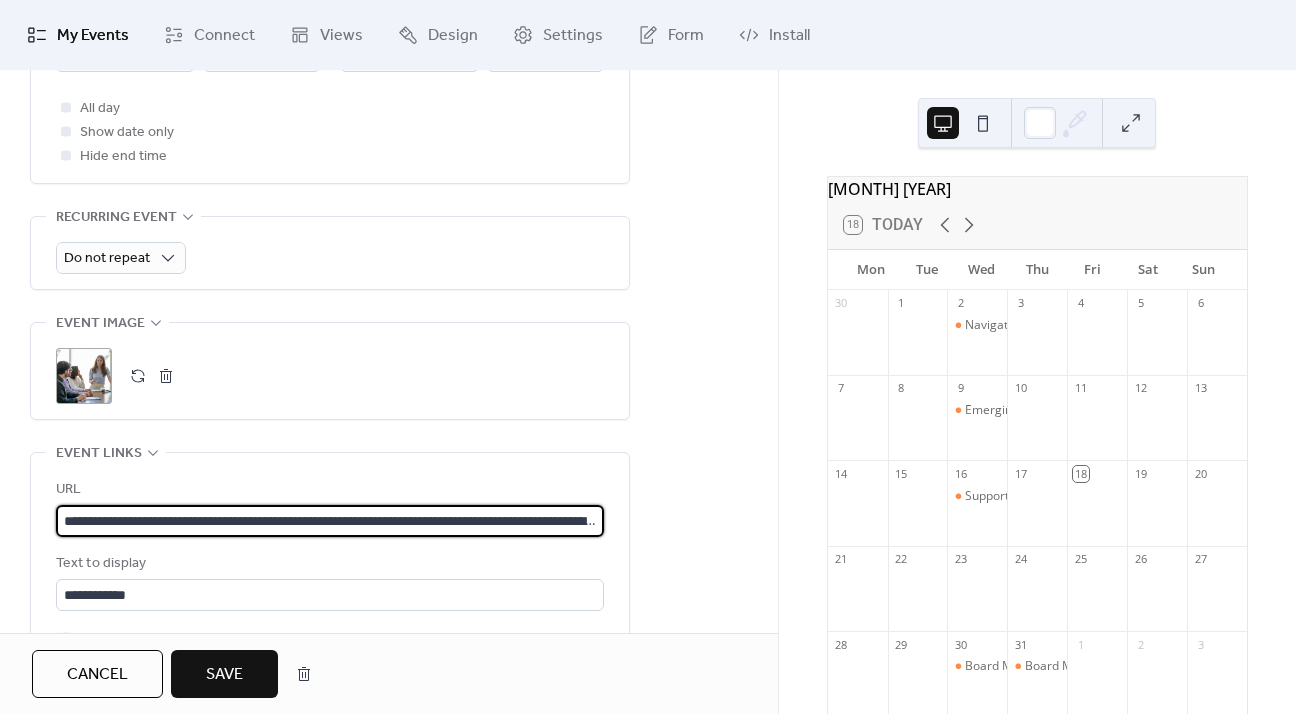 scroll, scrollTop: 0, scrollLeft: 327, axis: horizontal 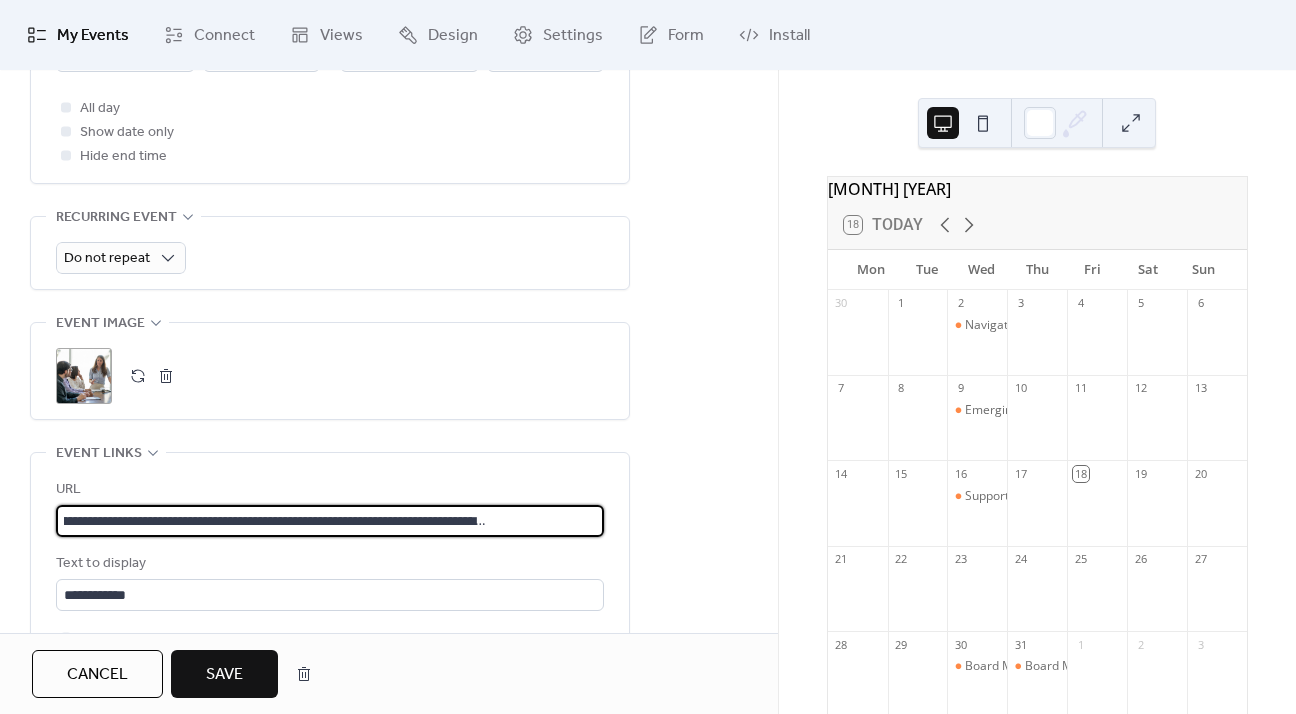 type on "**********" 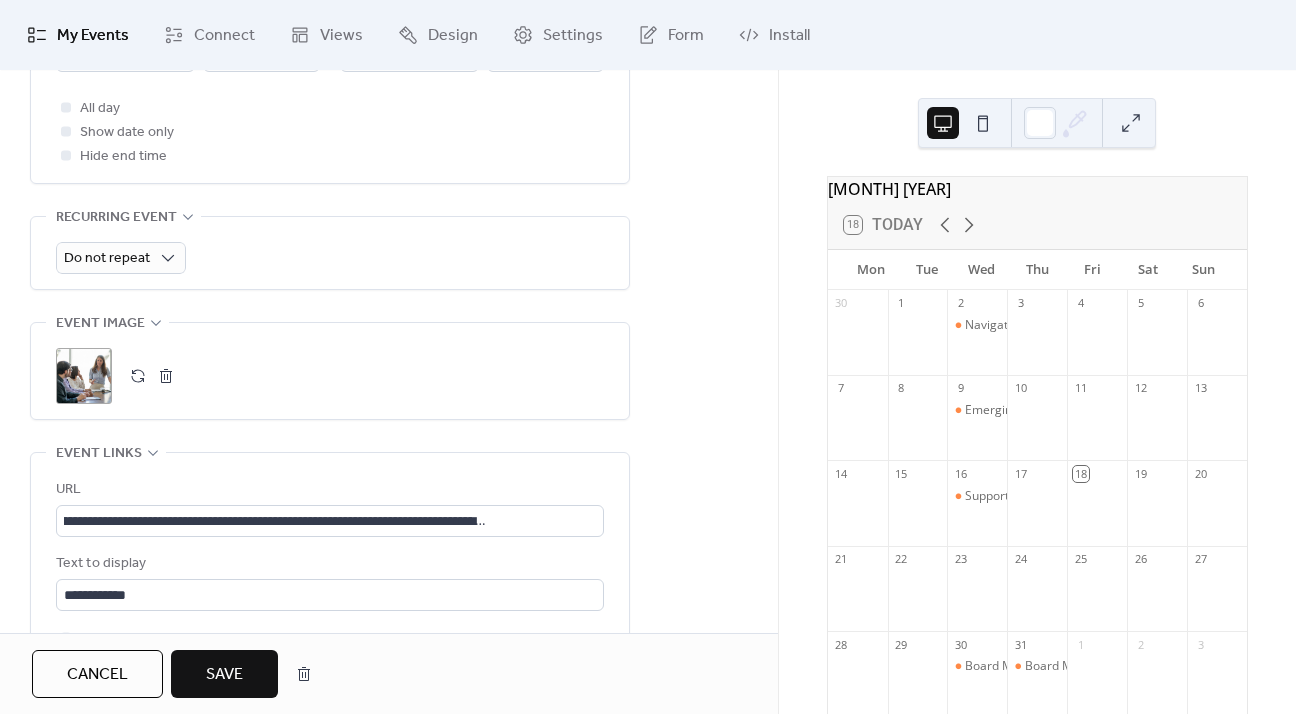 scroll, scrollTop: 0, scrollLeft: 0, axis: both 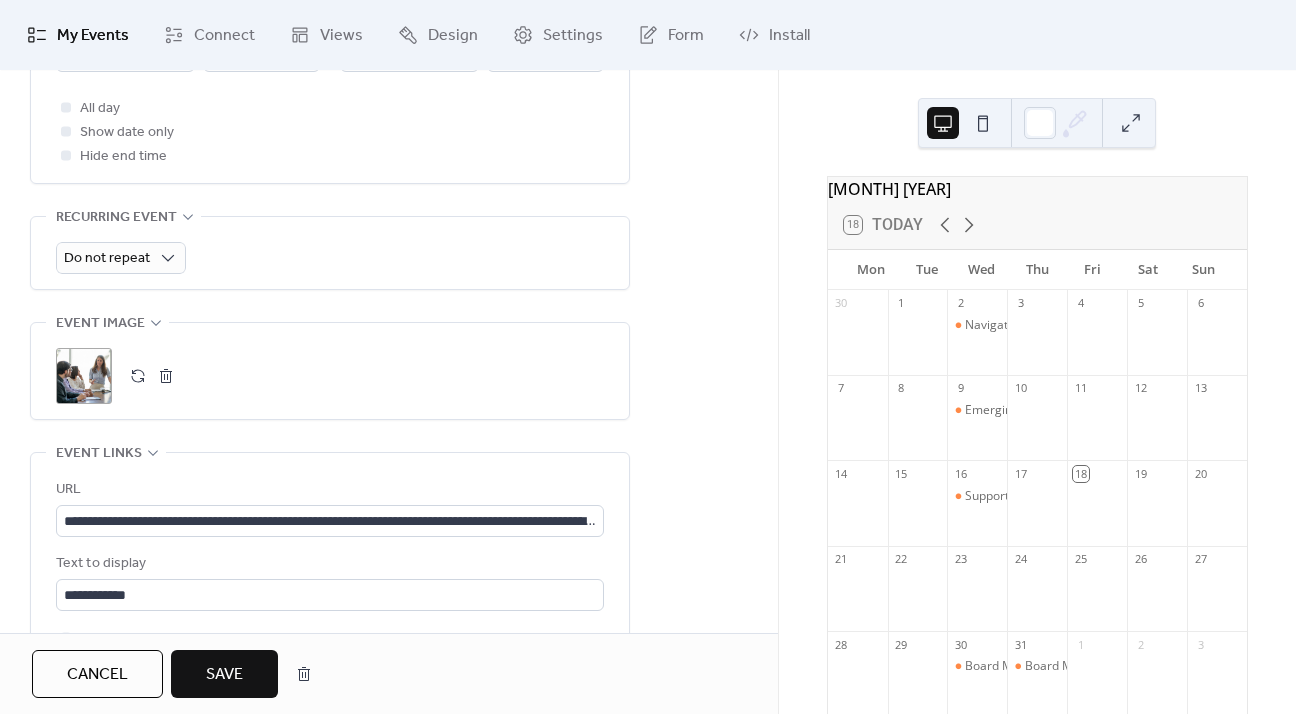 click on "Save" at bounding box center [224, 675] 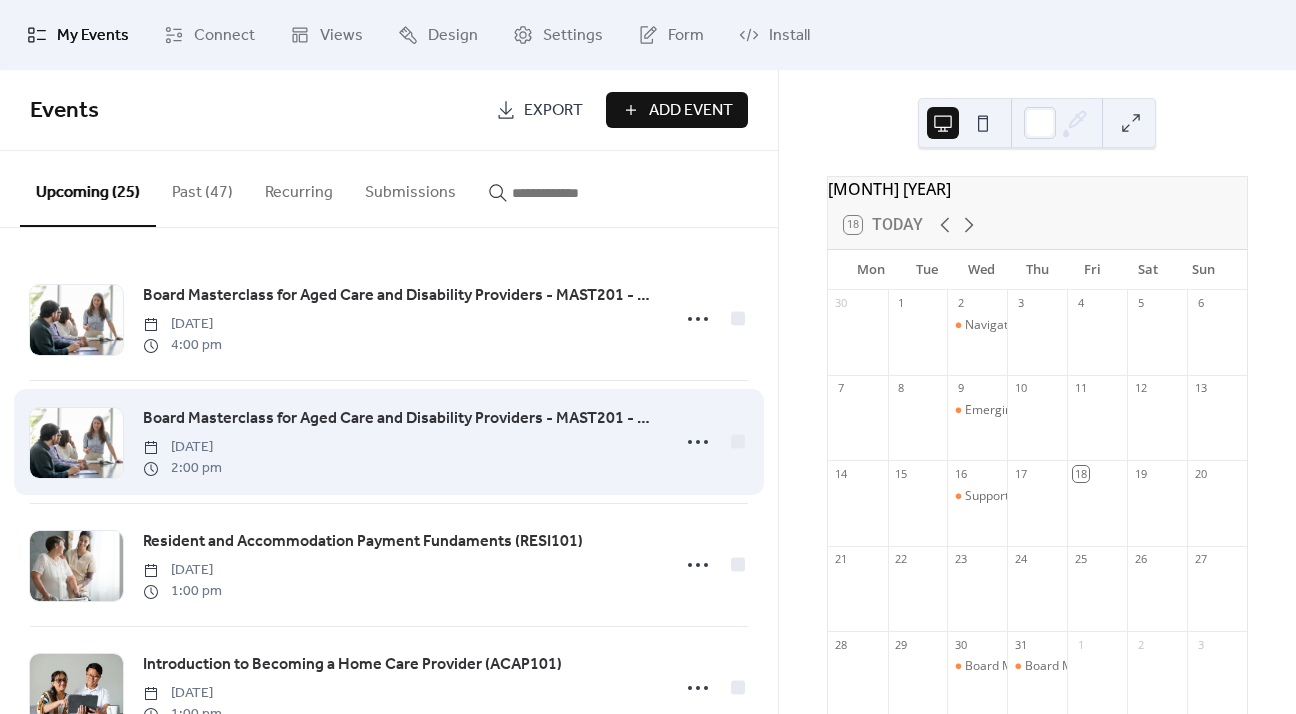 click on "Board Masterclass for Aged Care and Disability Providers - MAST201 - Day 2" at bounding box center (400, 419) 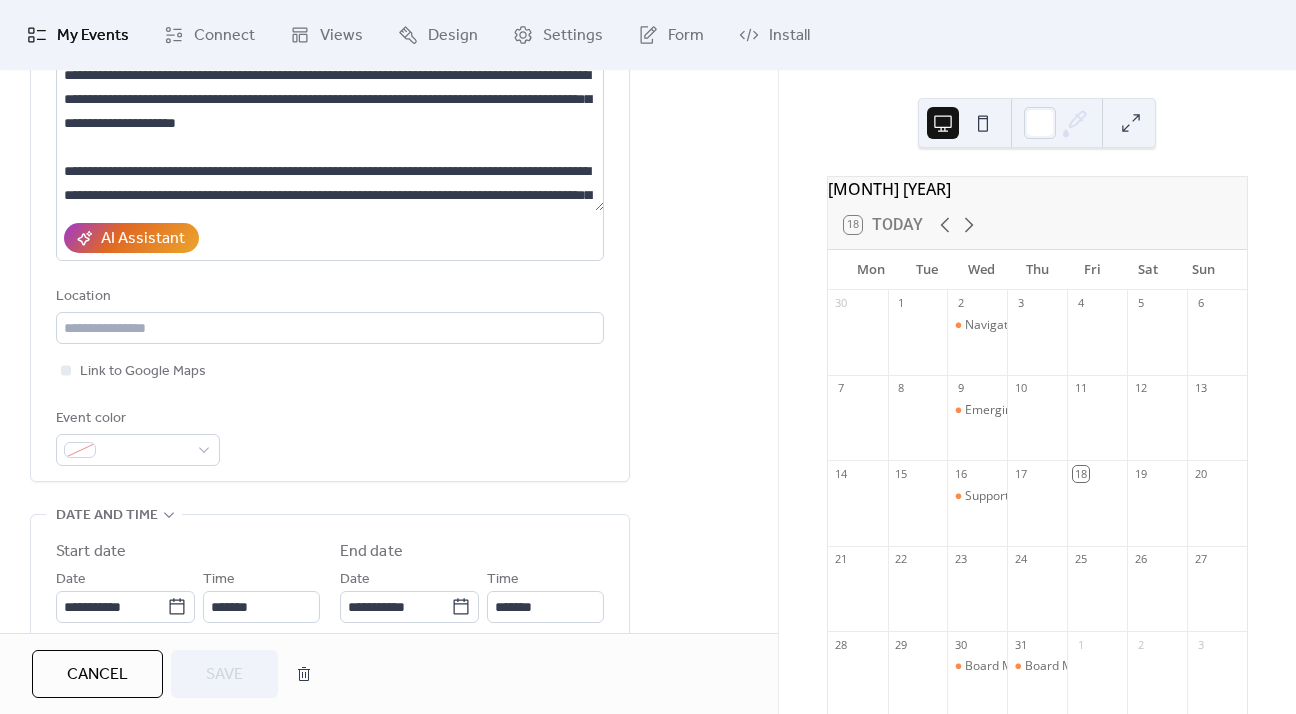 scroll, scrollTop: 300, scrollLeft: 0, axis: vertical 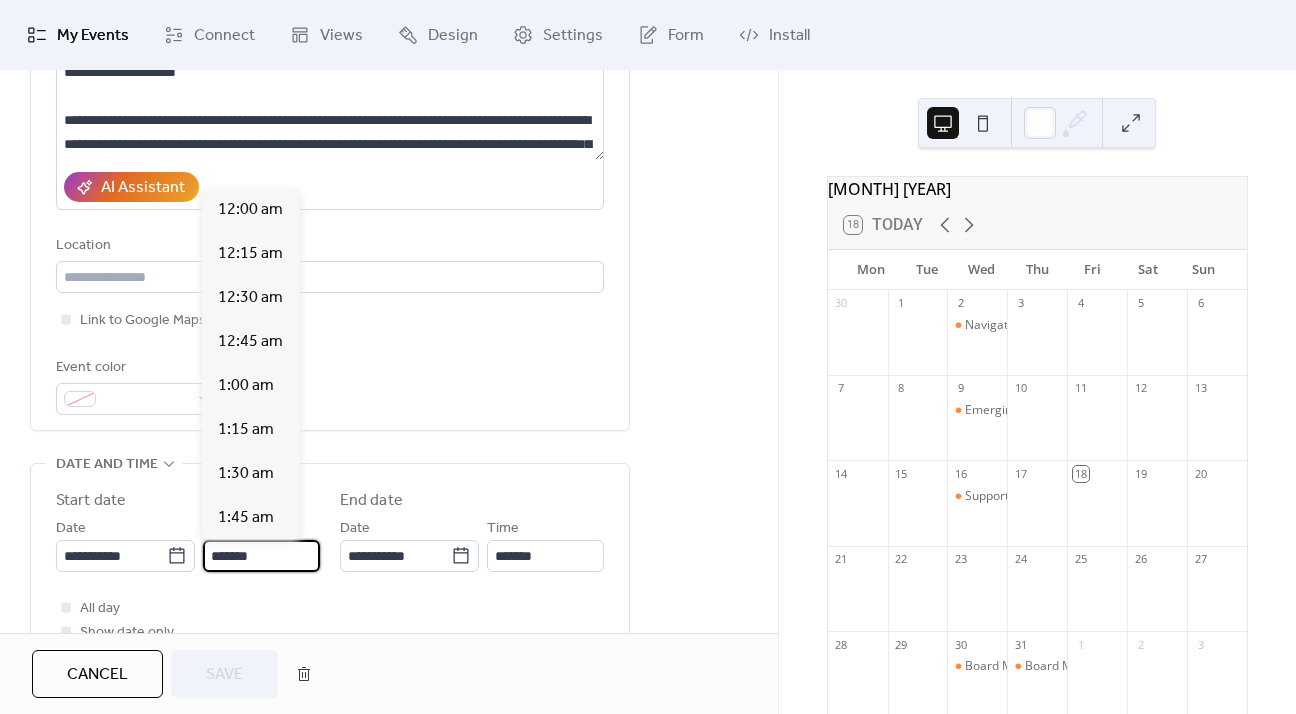 click on "*******" at bounding box center [261, 556] 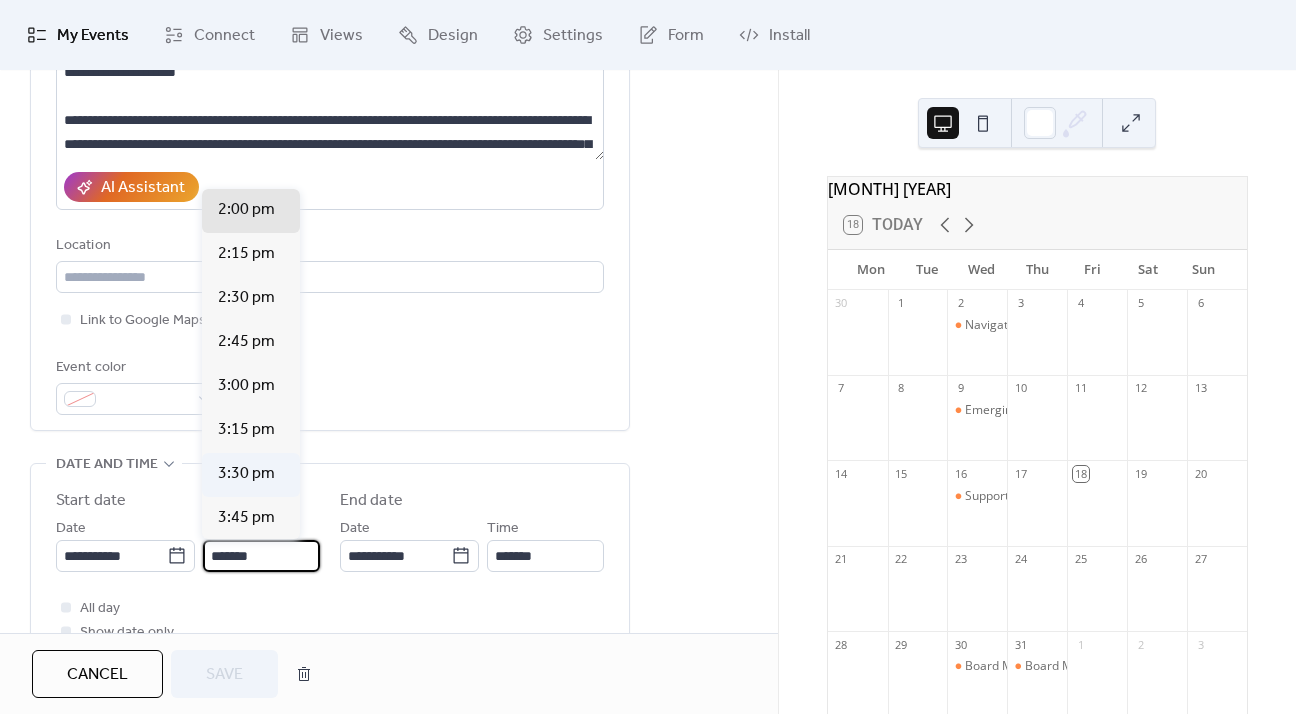 scroll, scrollTop: 2564, scrollLeft: 0, axis: vertical 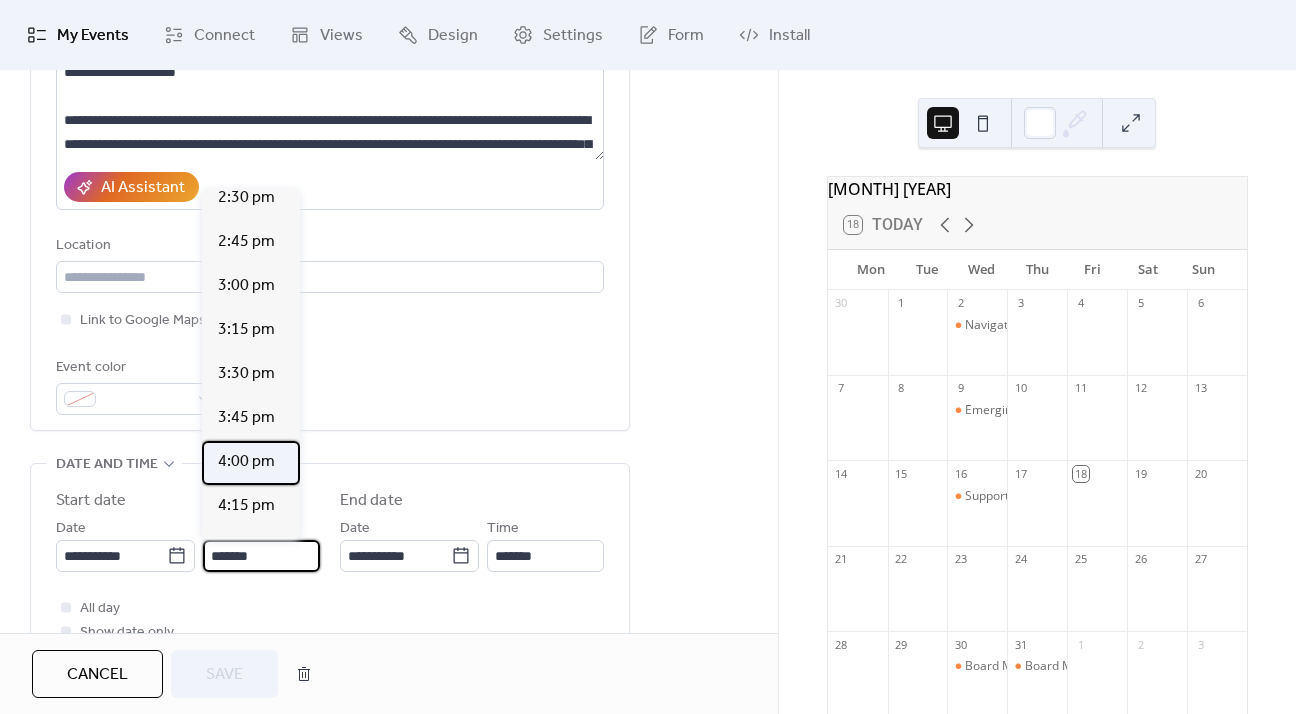 click on "4:00 pm" at bounding box center (246, 462) 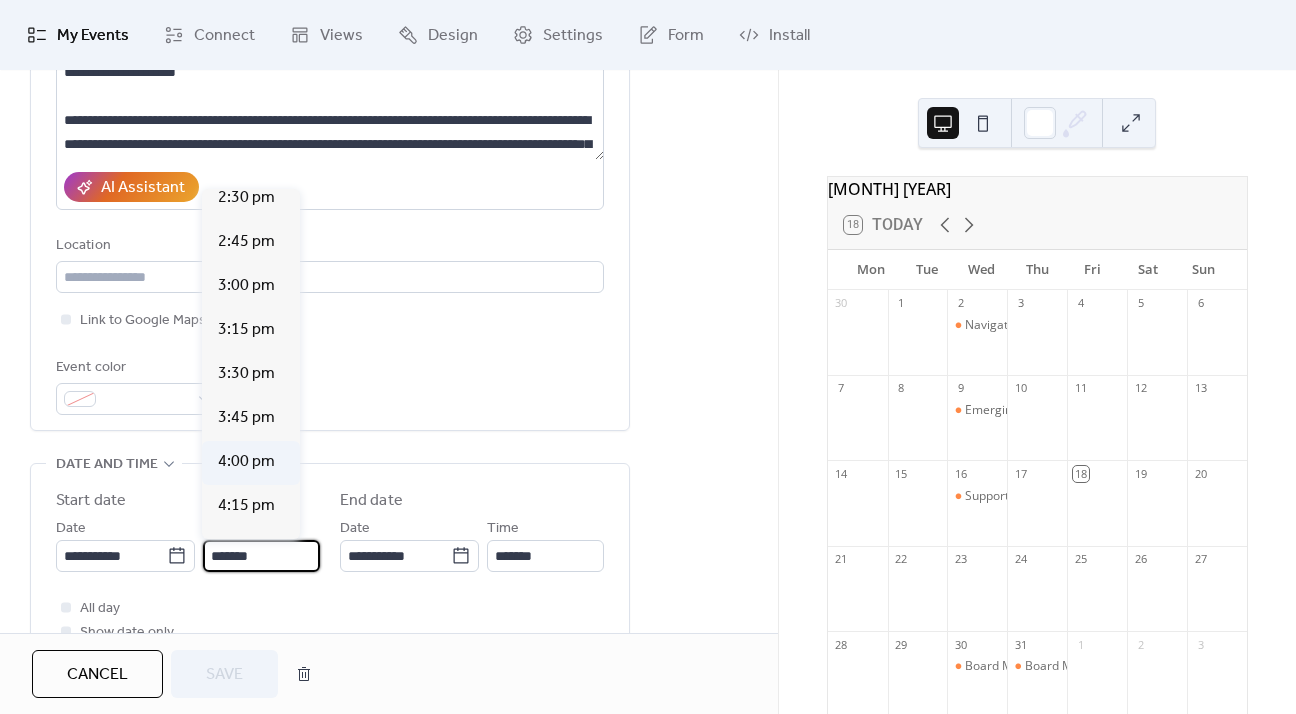 type on "*******" 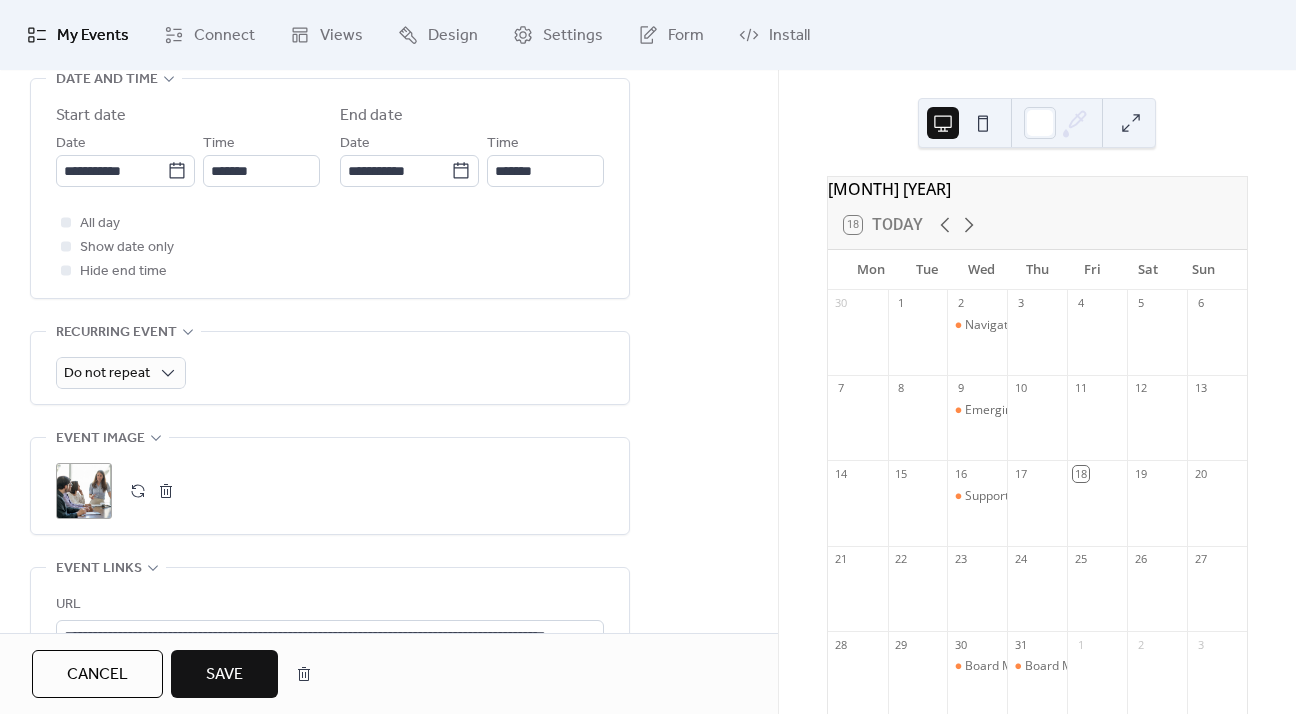 scroll, scrollTop: 800, scrollLeft: 0, axis: vertical 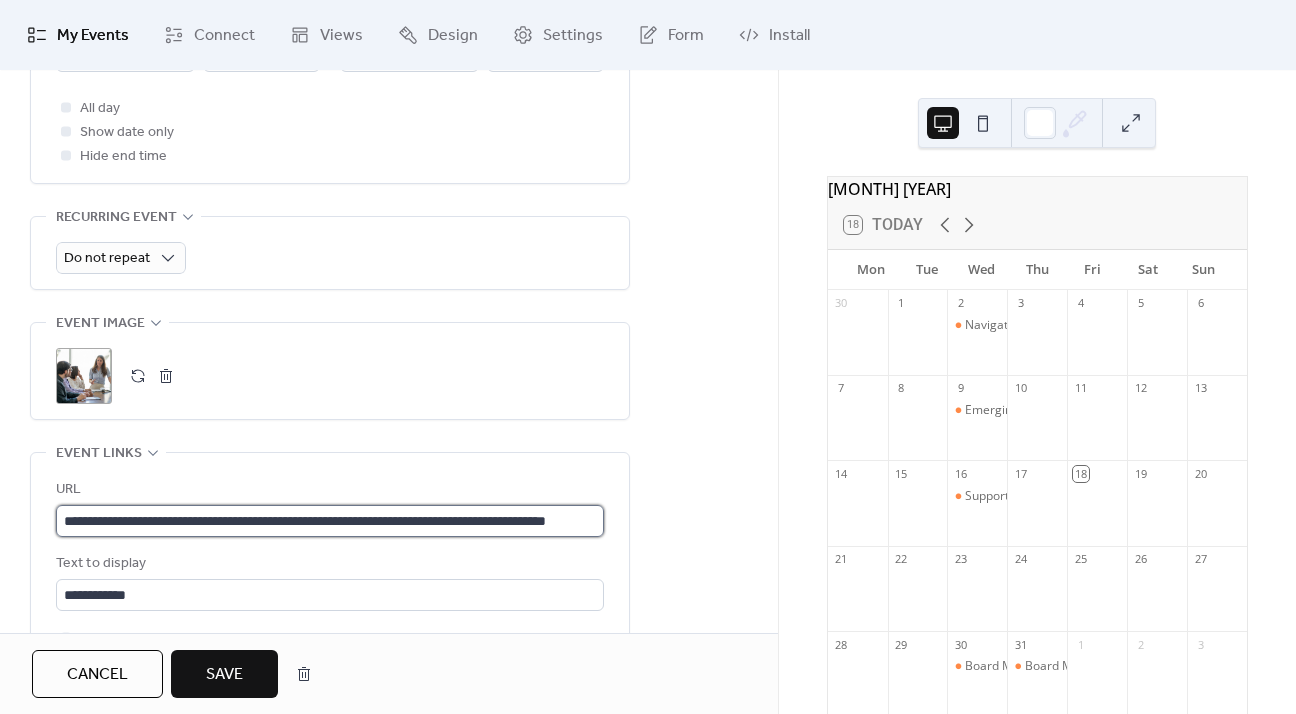click on "**********" at bounding box center (330, 521) 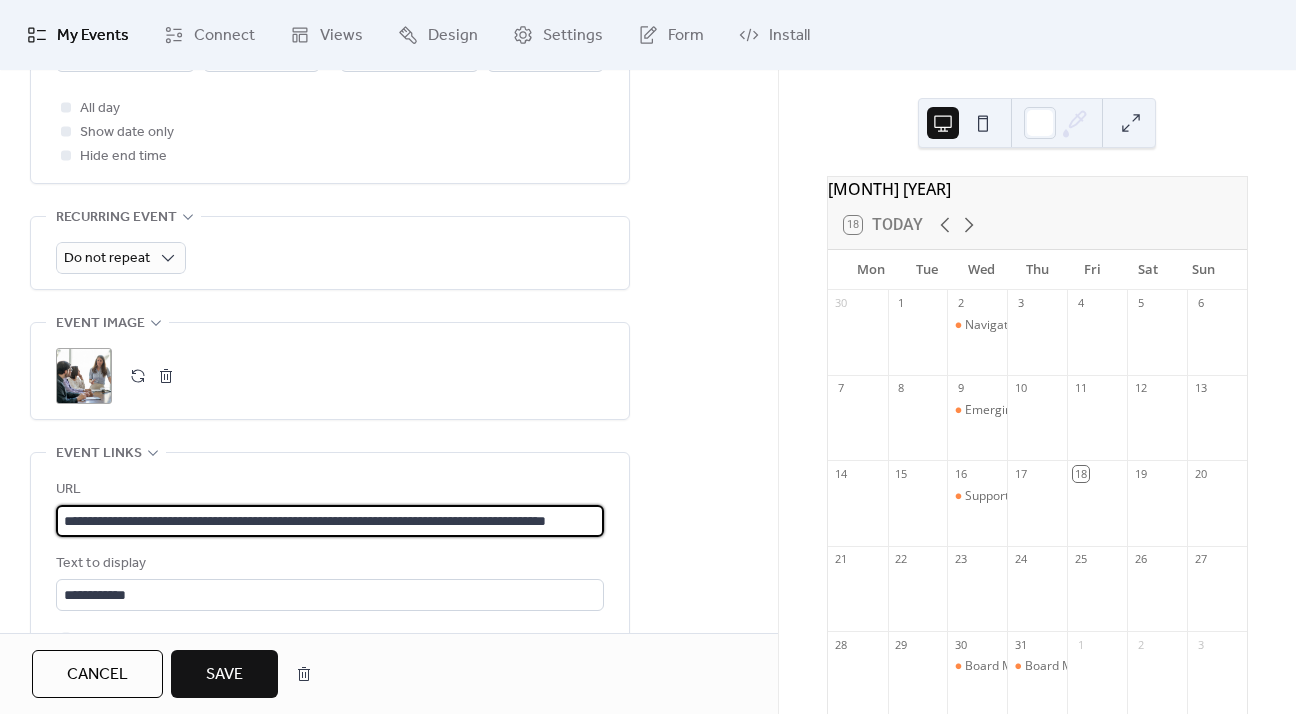 paste on "**********" 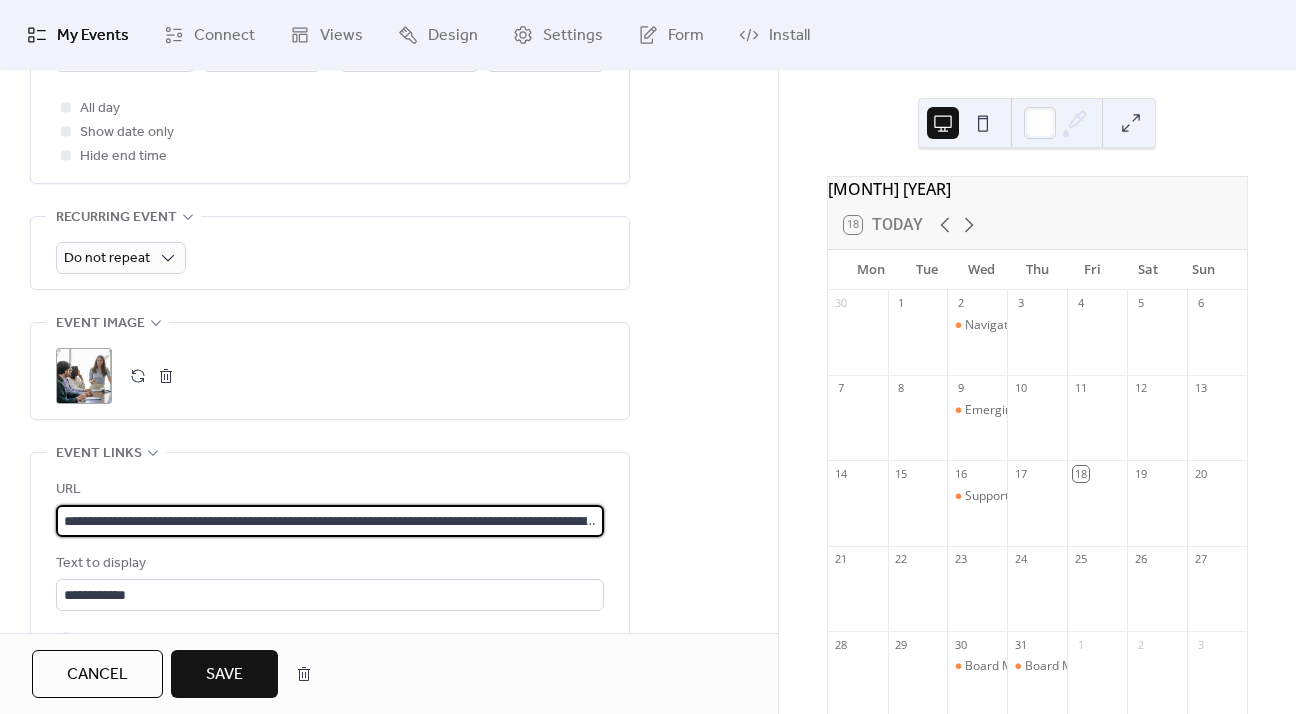 scroll, scrollTop: 0, scrollLeft: 327, axis: horizontal 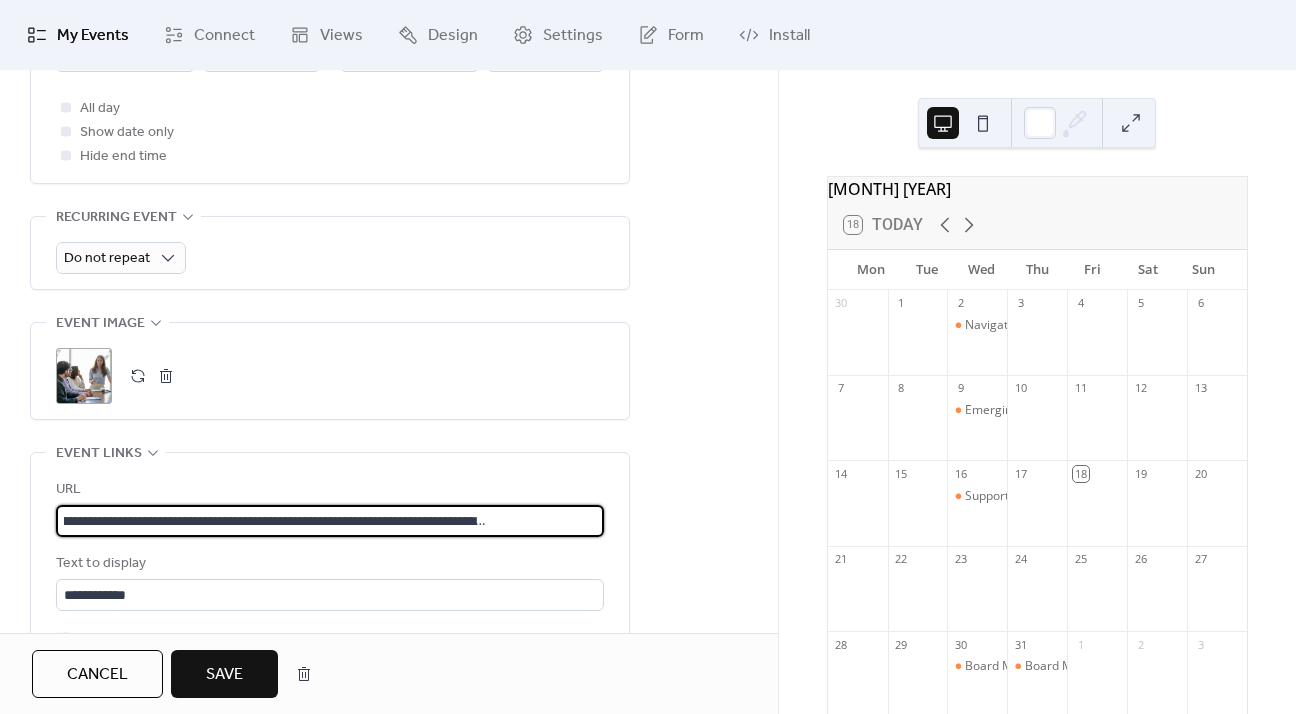 type on "**********" 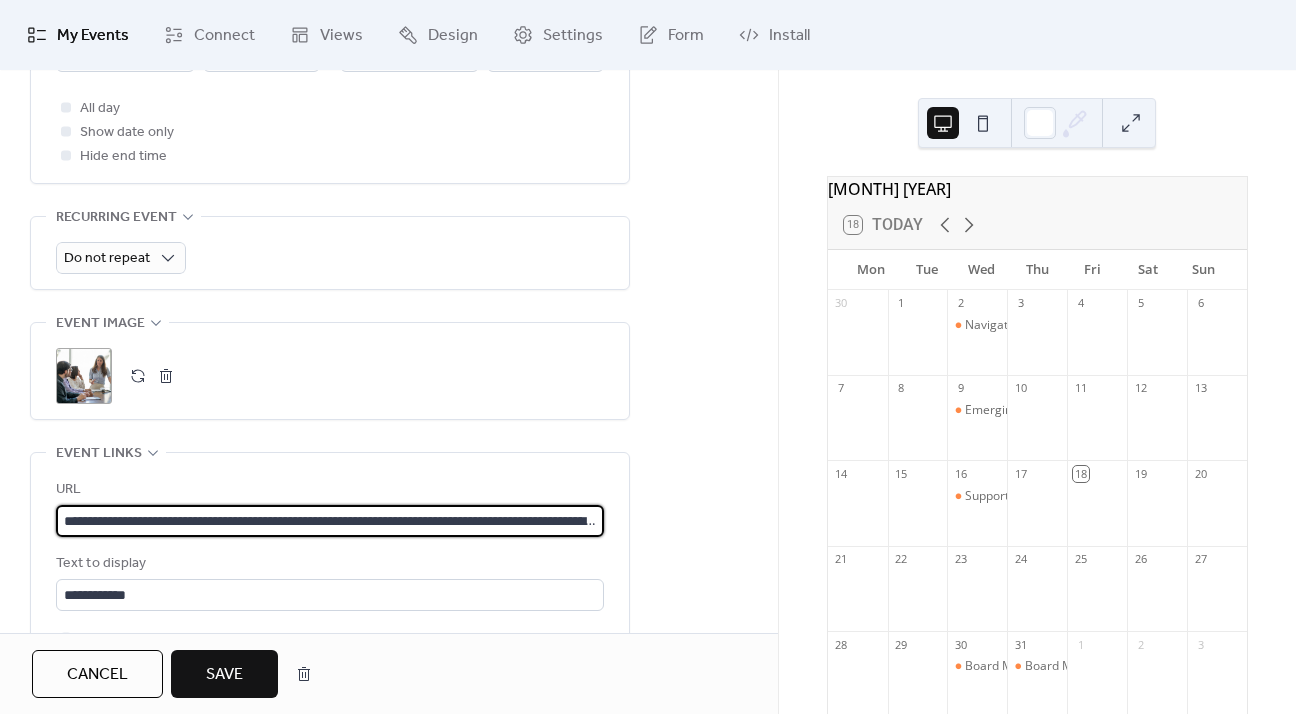 click on "Save" at bounding box center [224, 675] 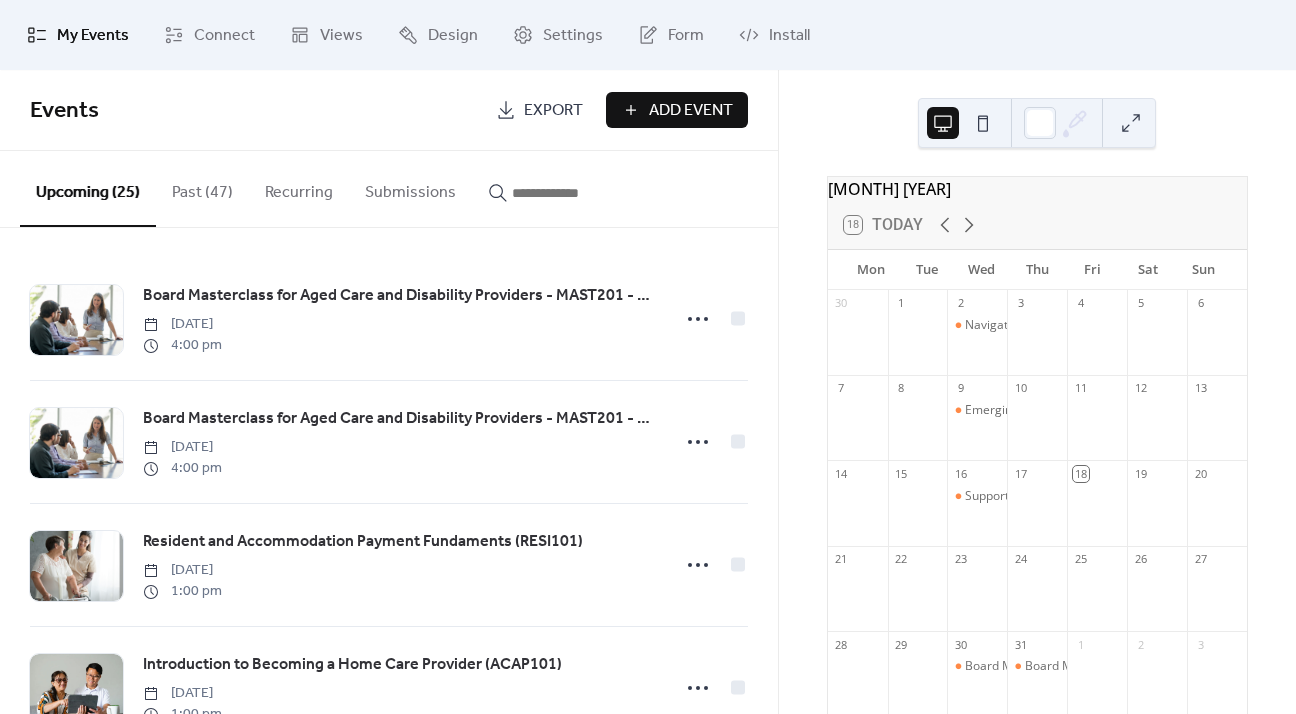 click at bounding box center (572, 193) 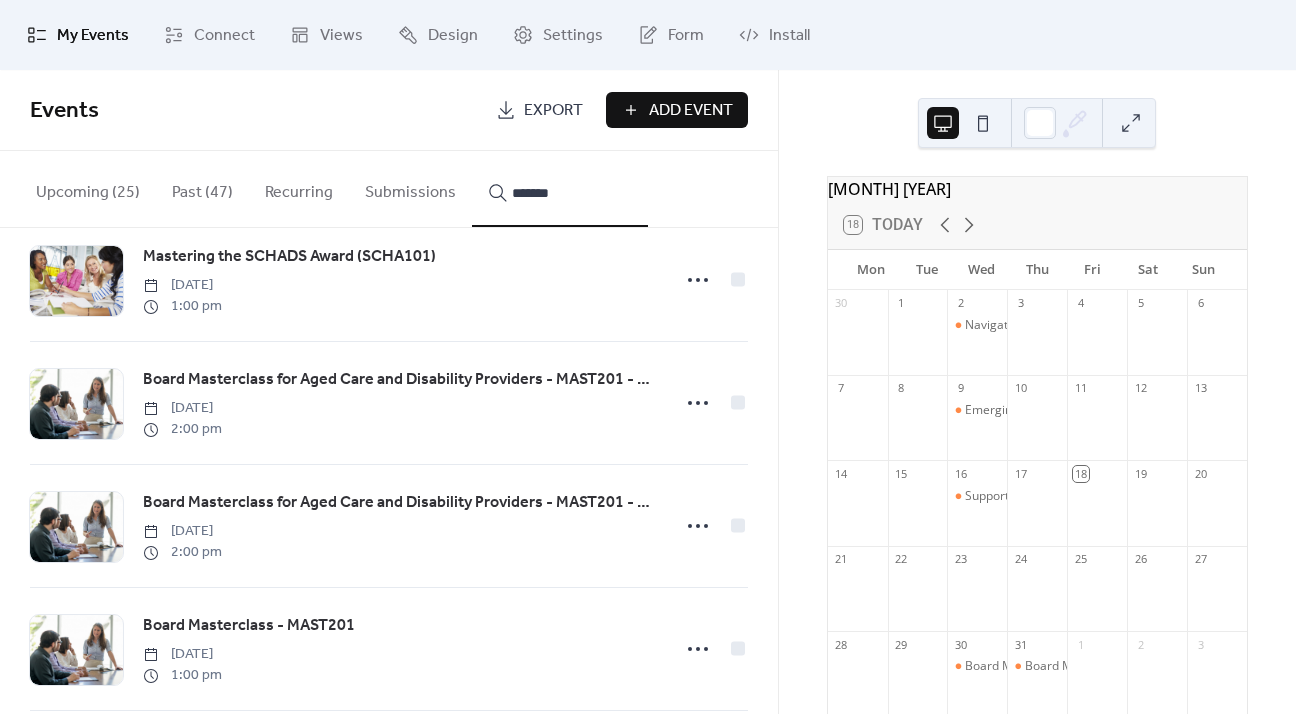 scroll, scrollTop: 1400, scrollLeft: 0, axis: vertical 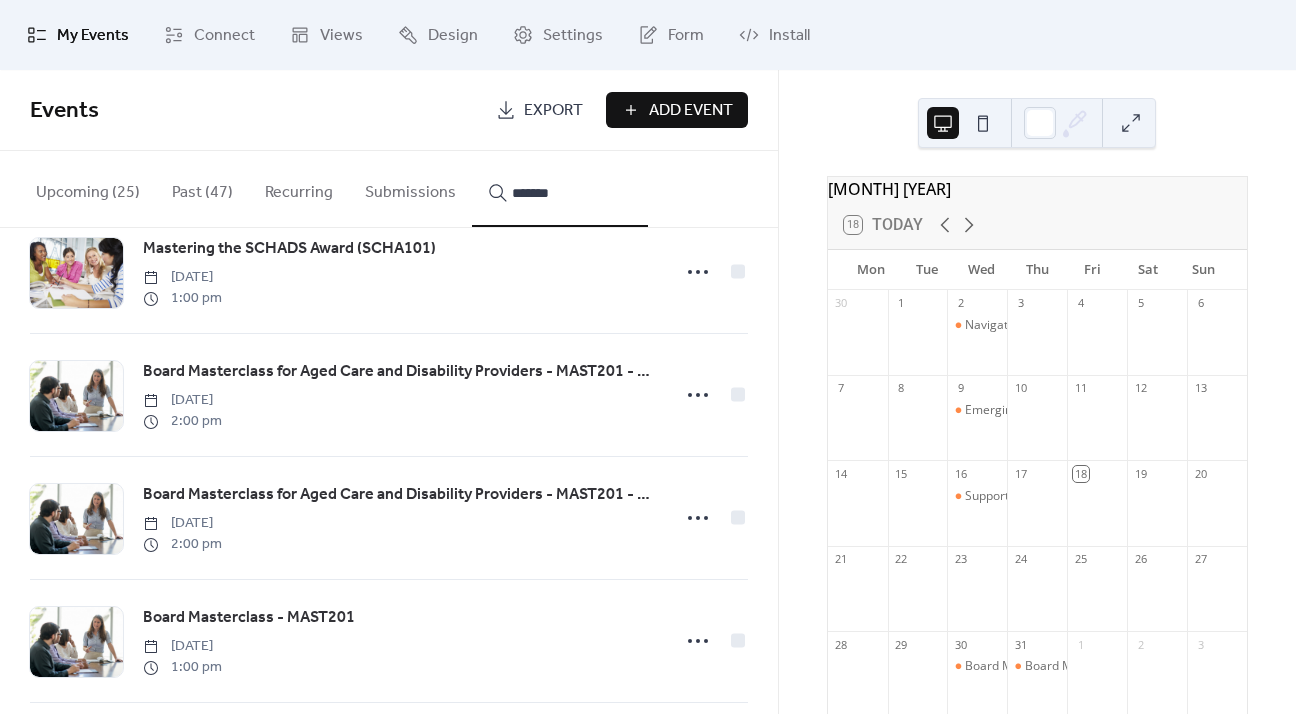 type on "*******" 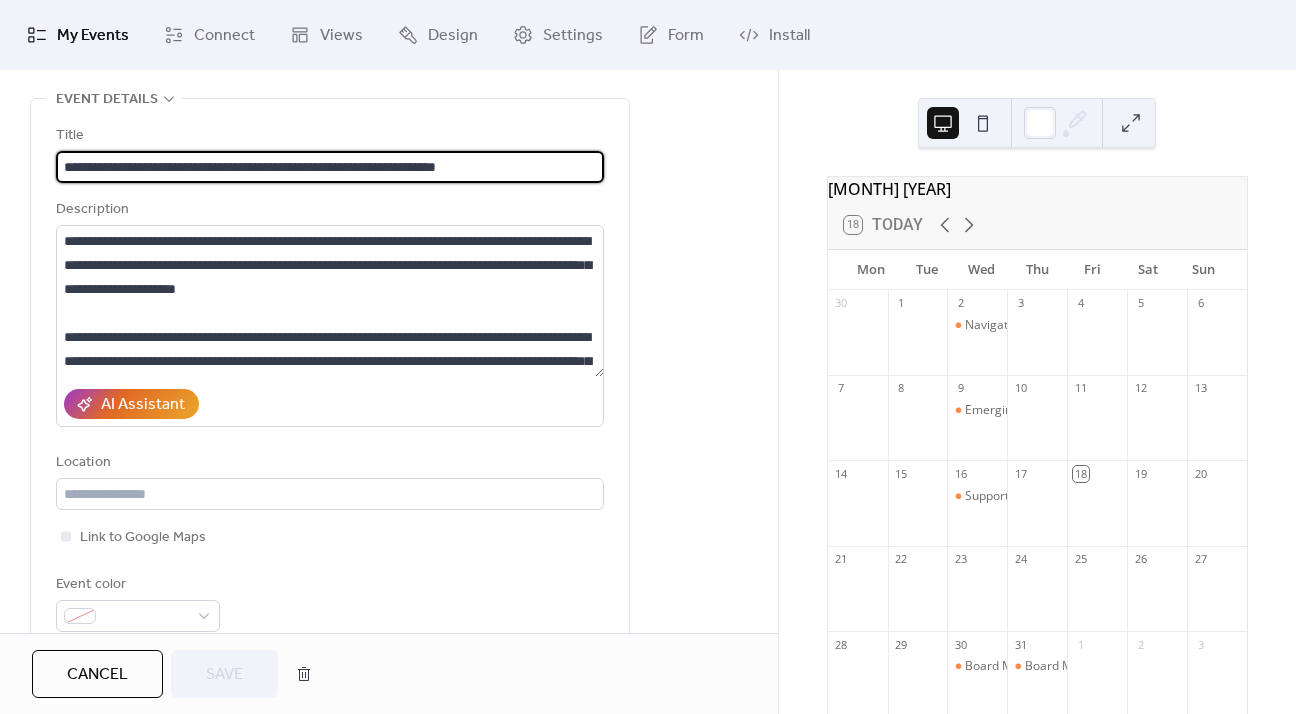 scroll, scrollTop: 300, scrollLeft: 0, axis: vertical 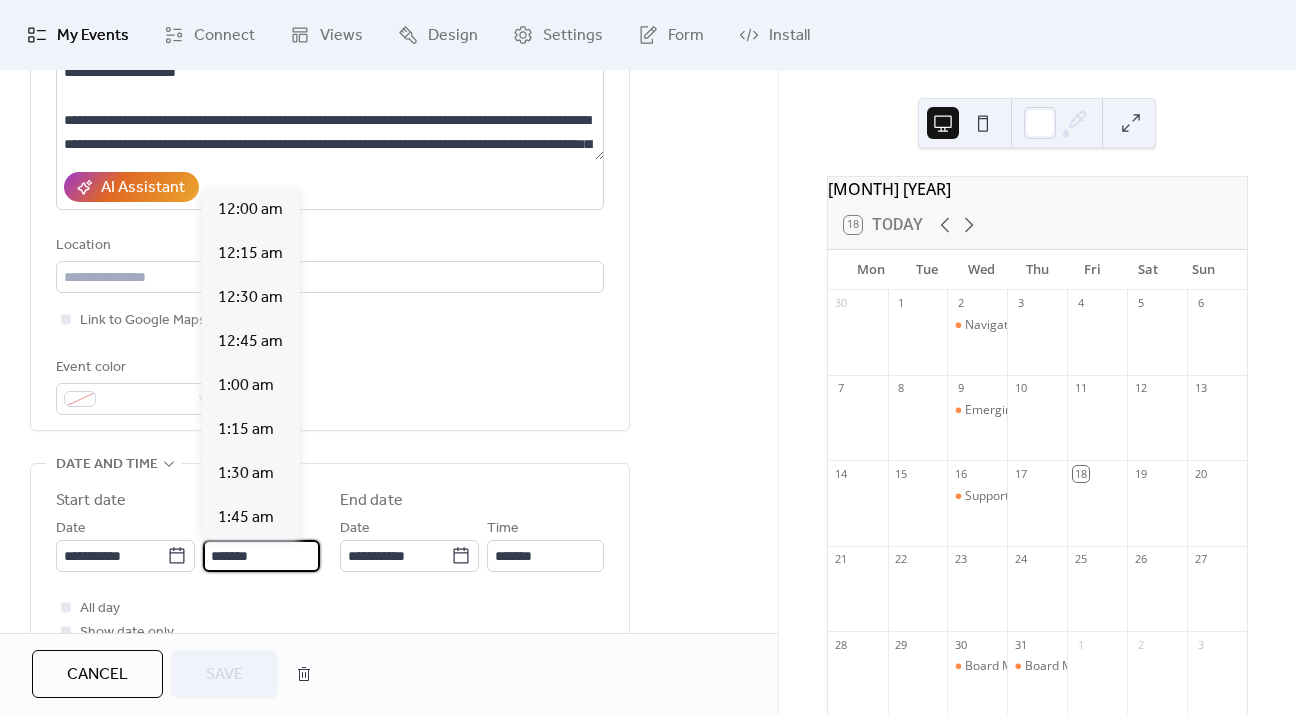 click on "*******" at bounding box center [261, 556] 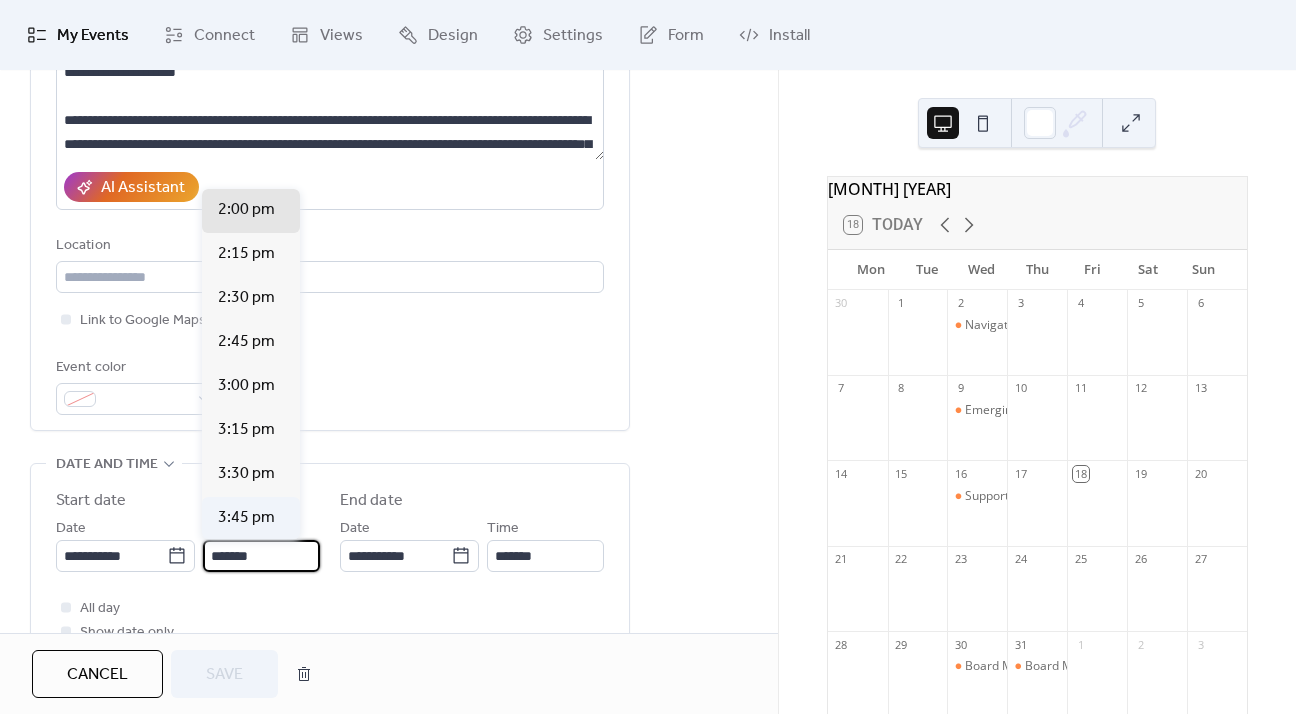 scroll, scrollTop: 2564, scrollLeft: 0, axis: vertical 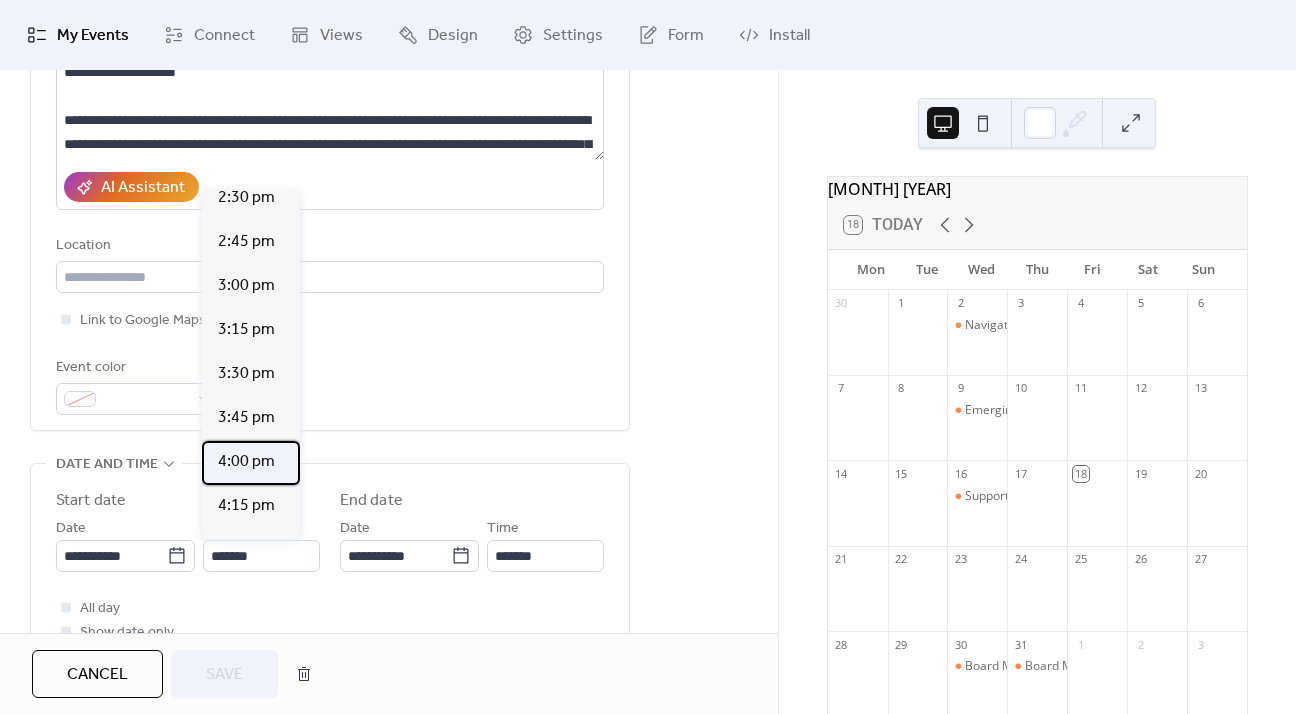 click on "4:00 pm" at bounding box center (251, 463) 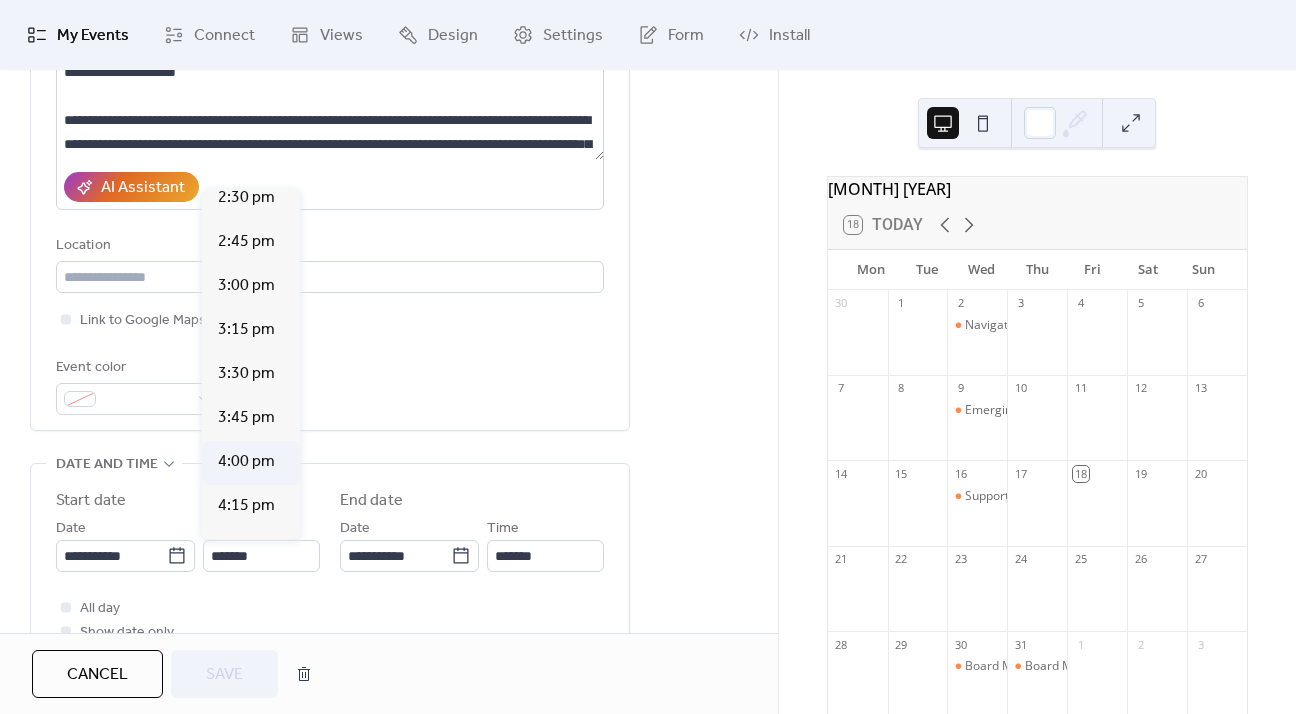 type on "*******" 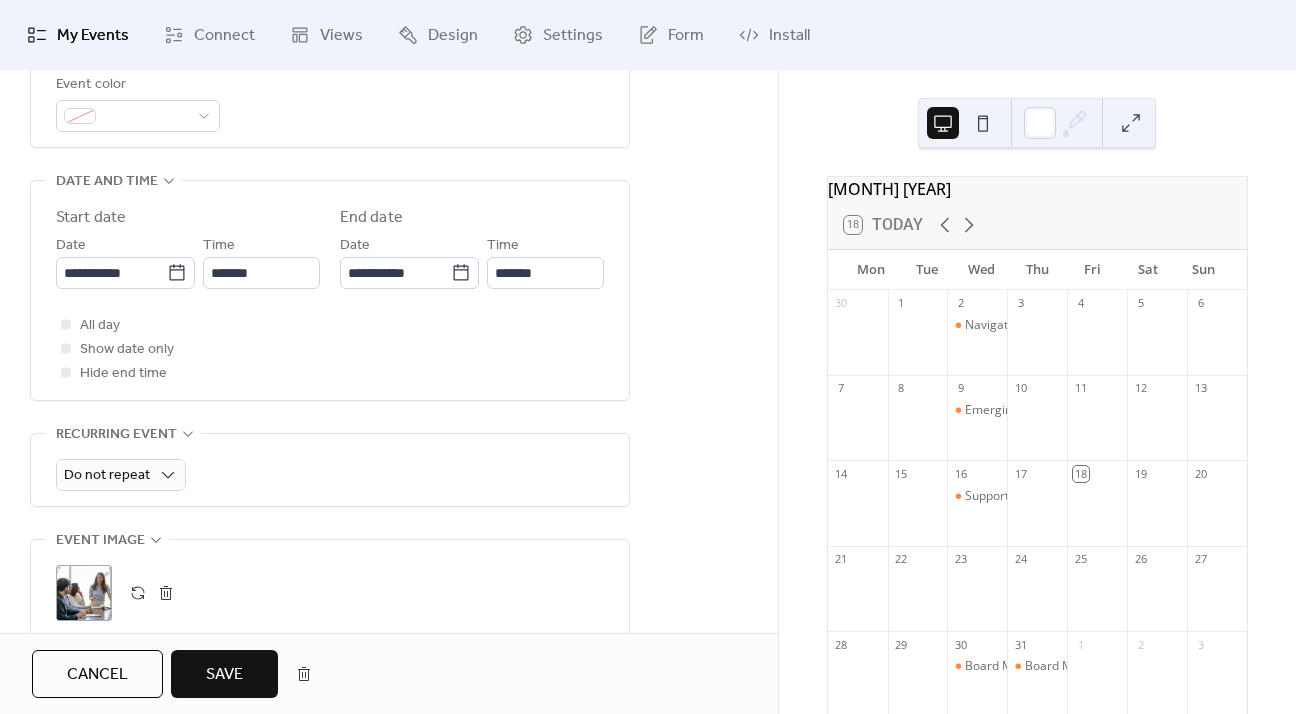 scroll, scrollTop: 700, scrollLeft: 0, axis: vertical 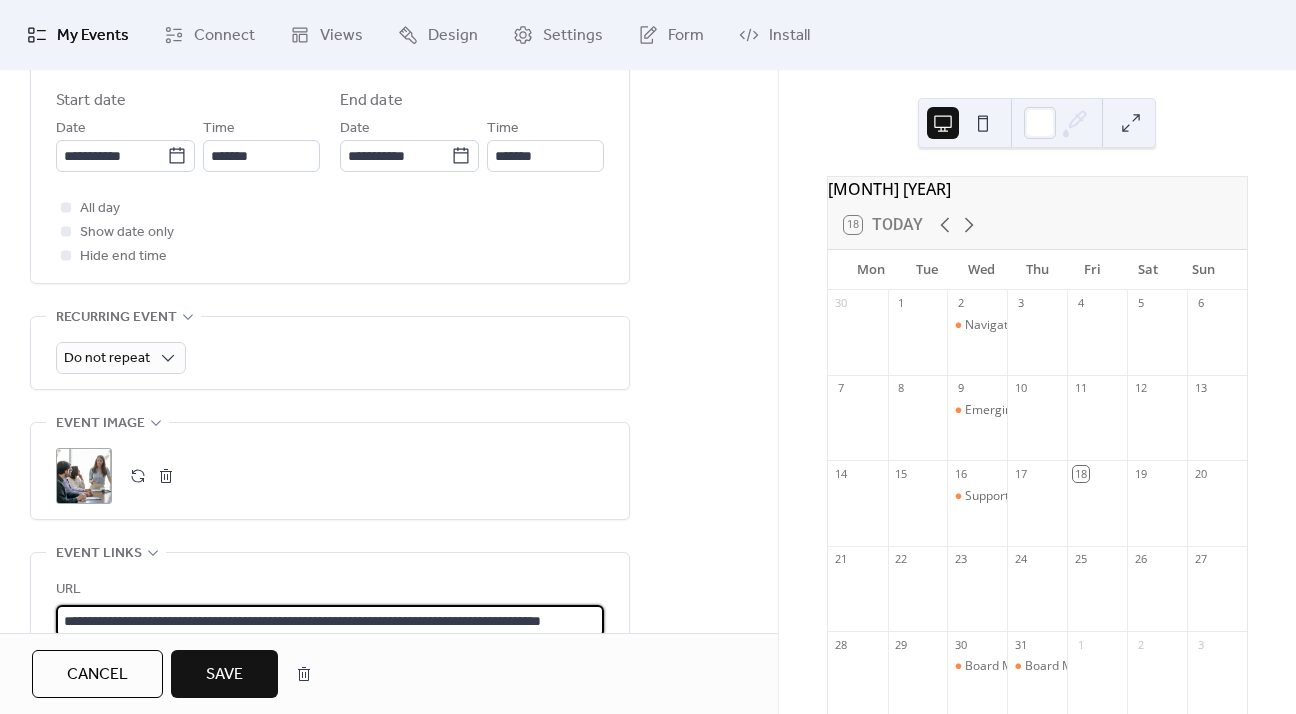 click on "**********" at bounding box center (330, 621) 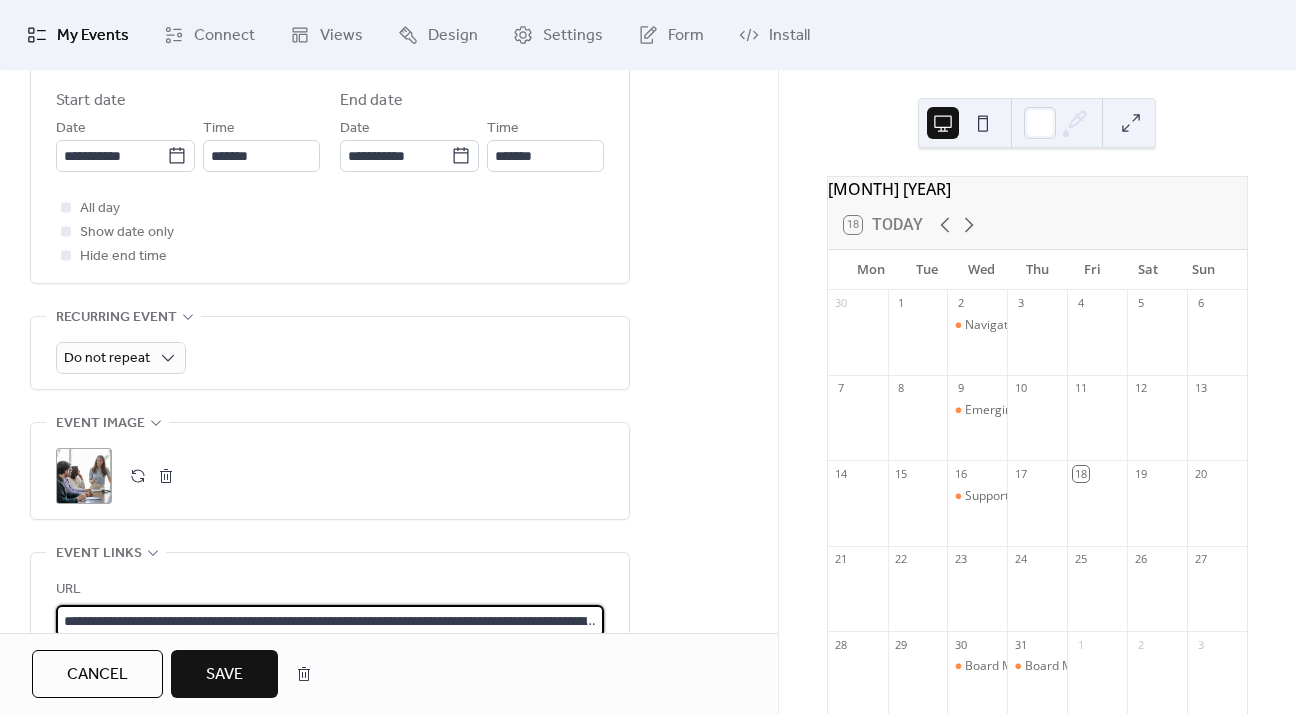 scroll, scrollTop: 0, scrollLeft: 327, axis: horizontal 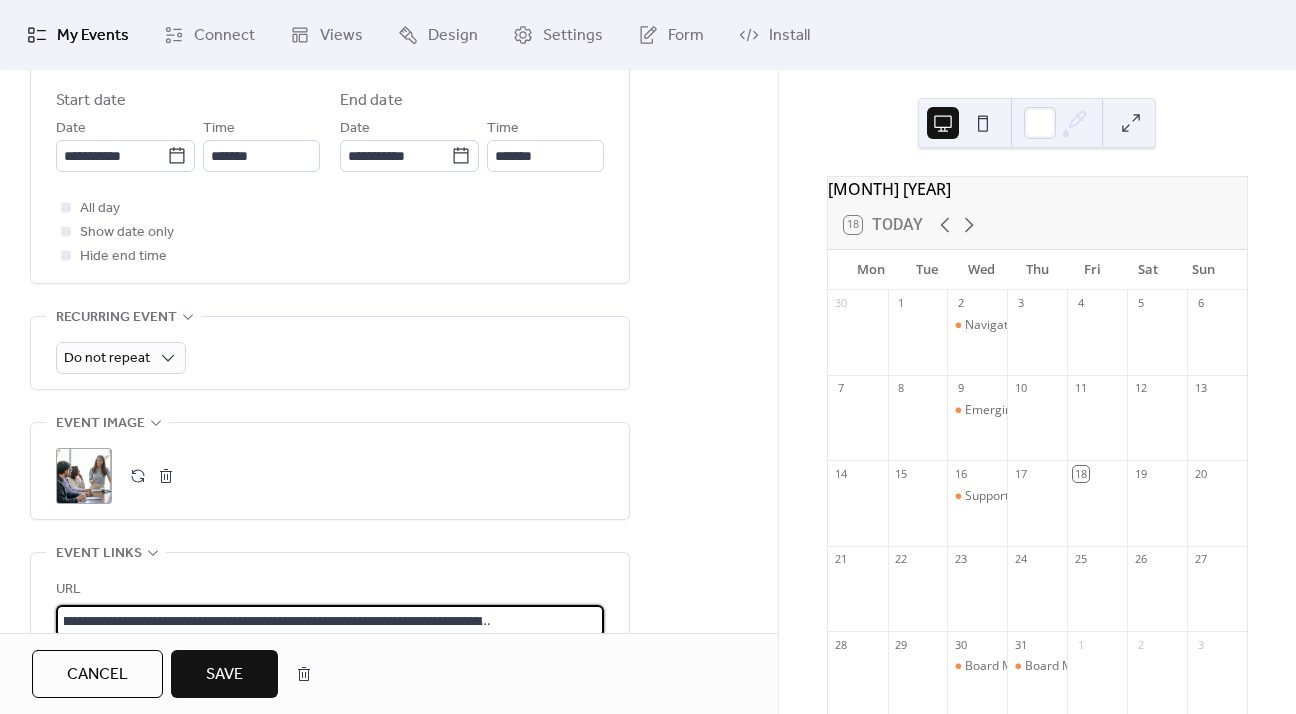 type on "**********" 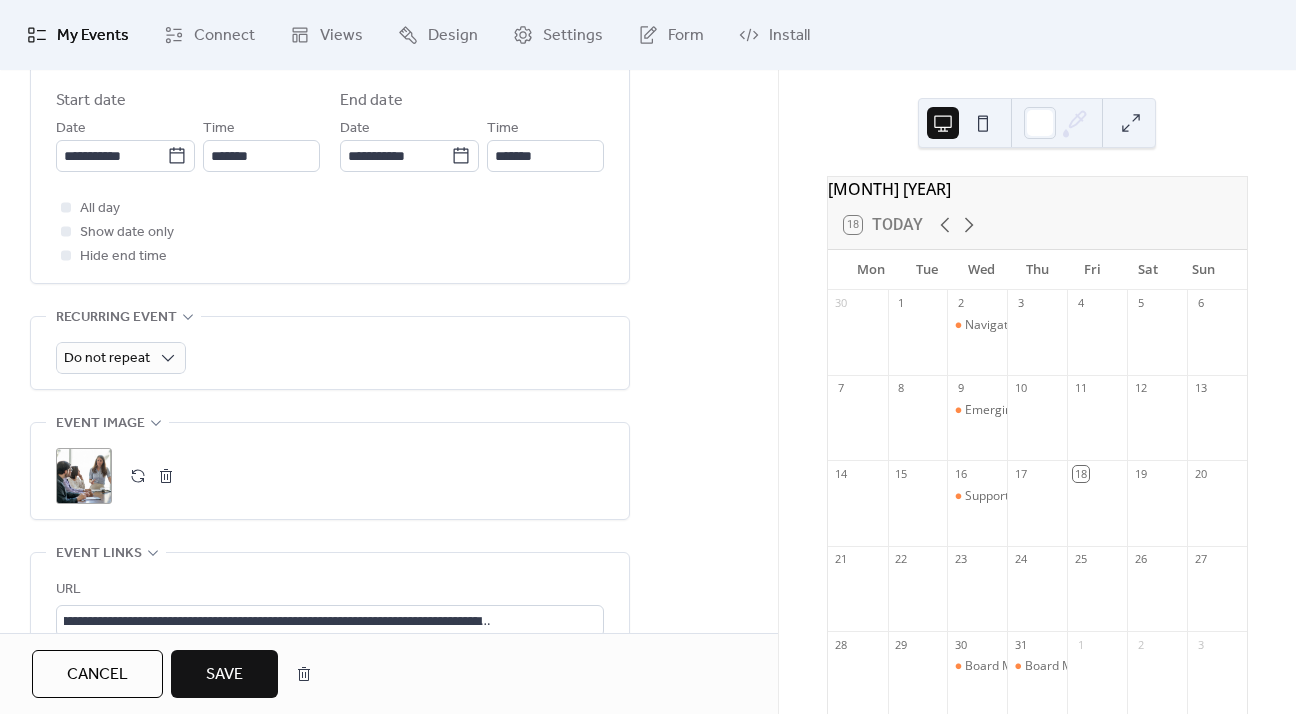 scroll, scrollTop: 0, scrollLeft: 0, axis: both 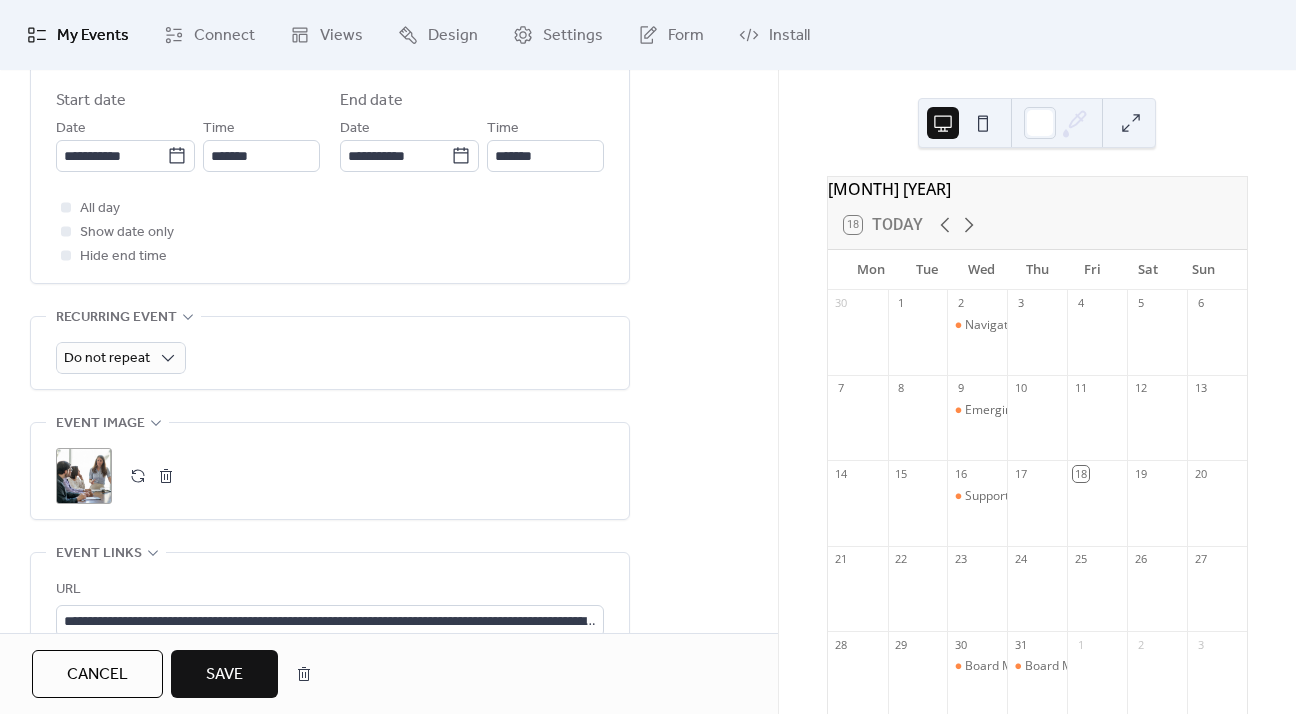 click on "Save" at bounding box center (224, 674) 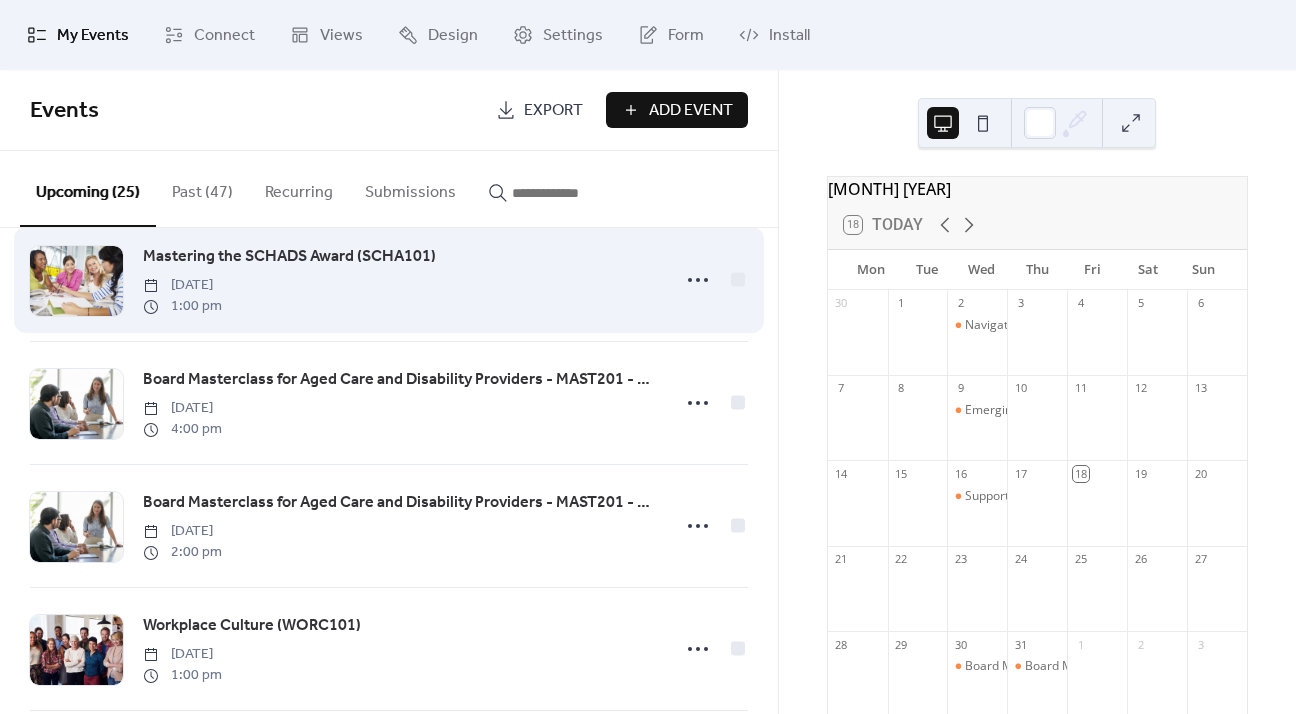 scroll, scrollTop: 2300, scrollLeft: 0, axis: vertical 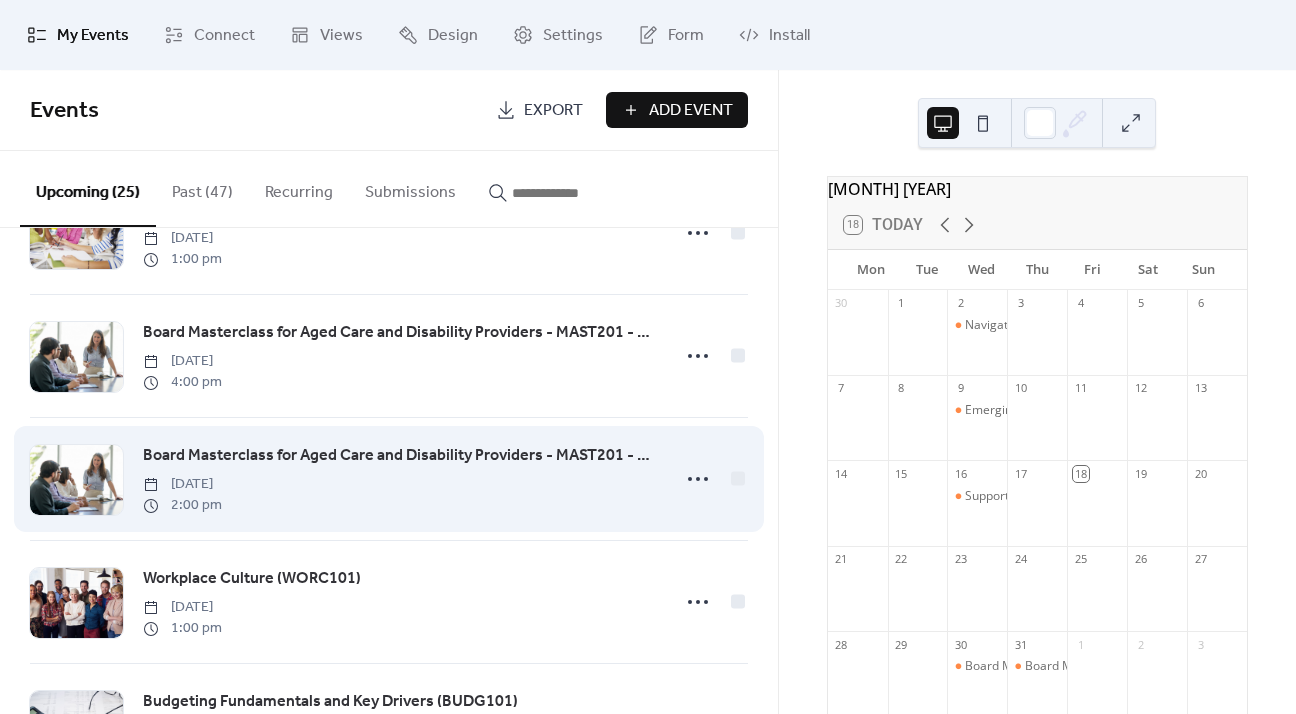 click on "Board Masterclass for Aged Care and Disability Providers - MAST201 - Day 2" at bounding box center (400, 456) 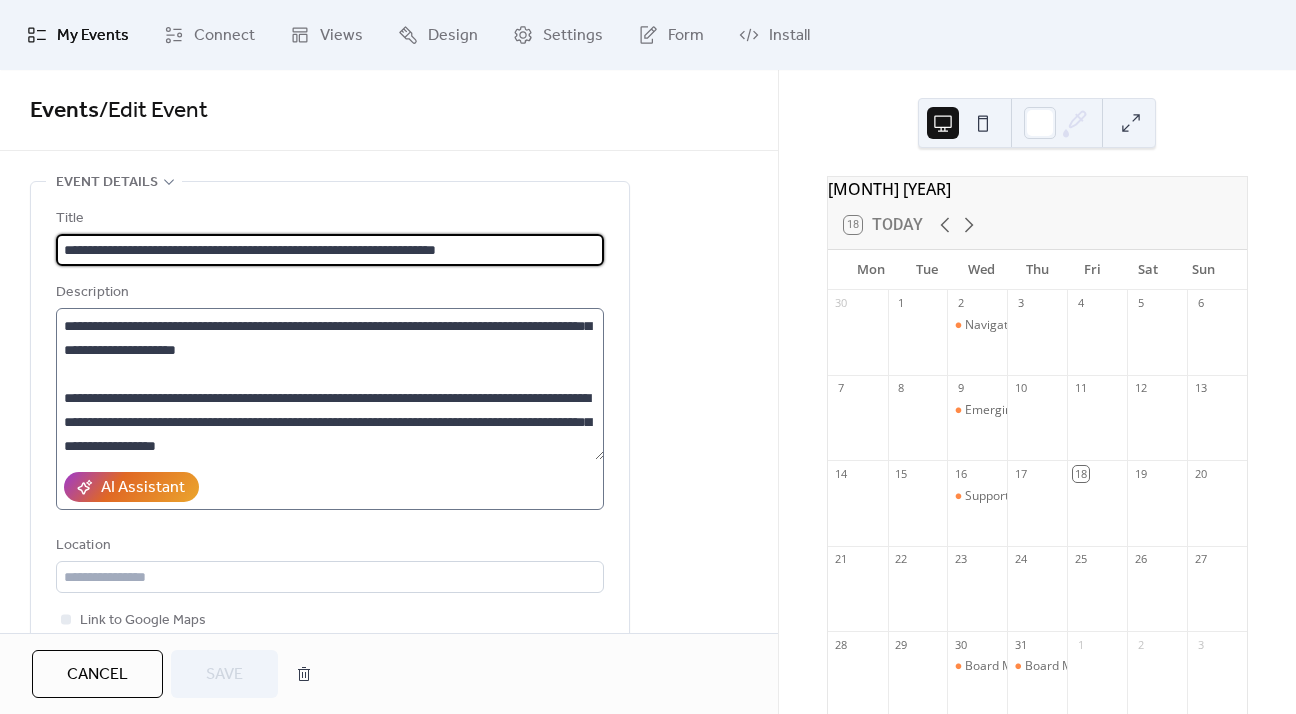 scroll, scrollTop: 24, scrollLeft: 0, axis: vertical 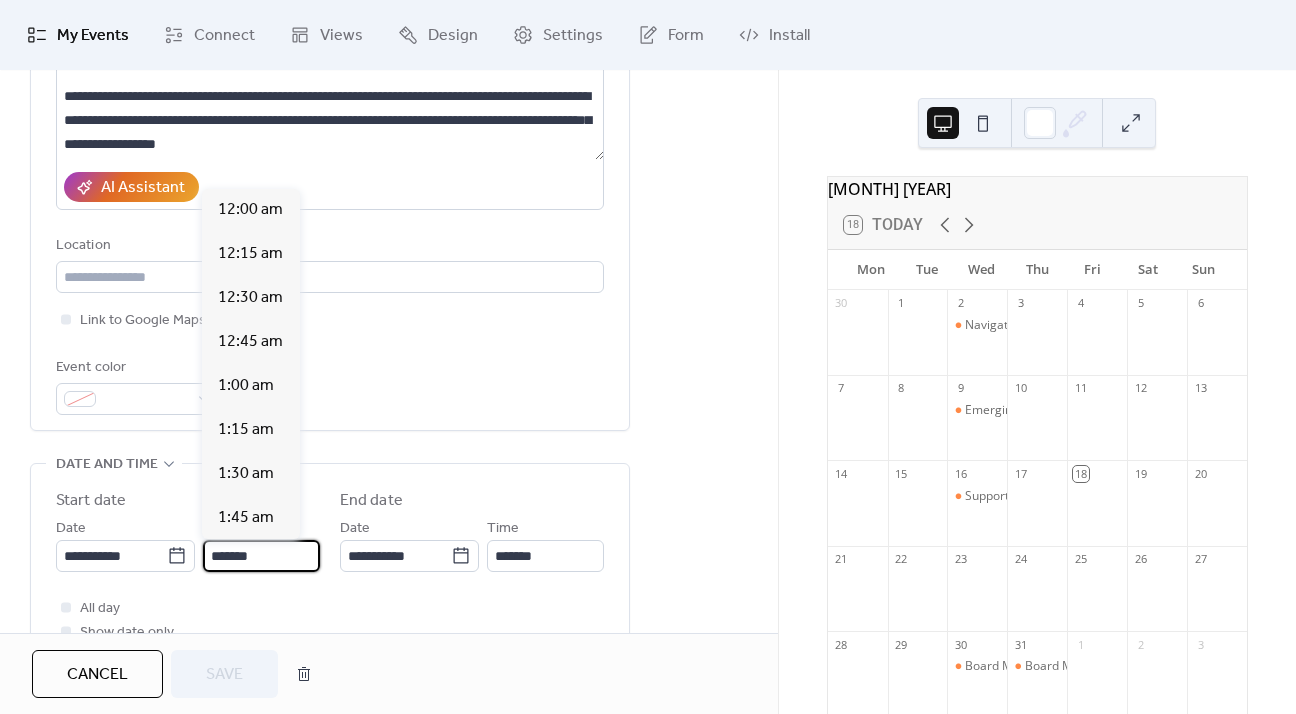 click on "*******" at bounding box center (261, 556) 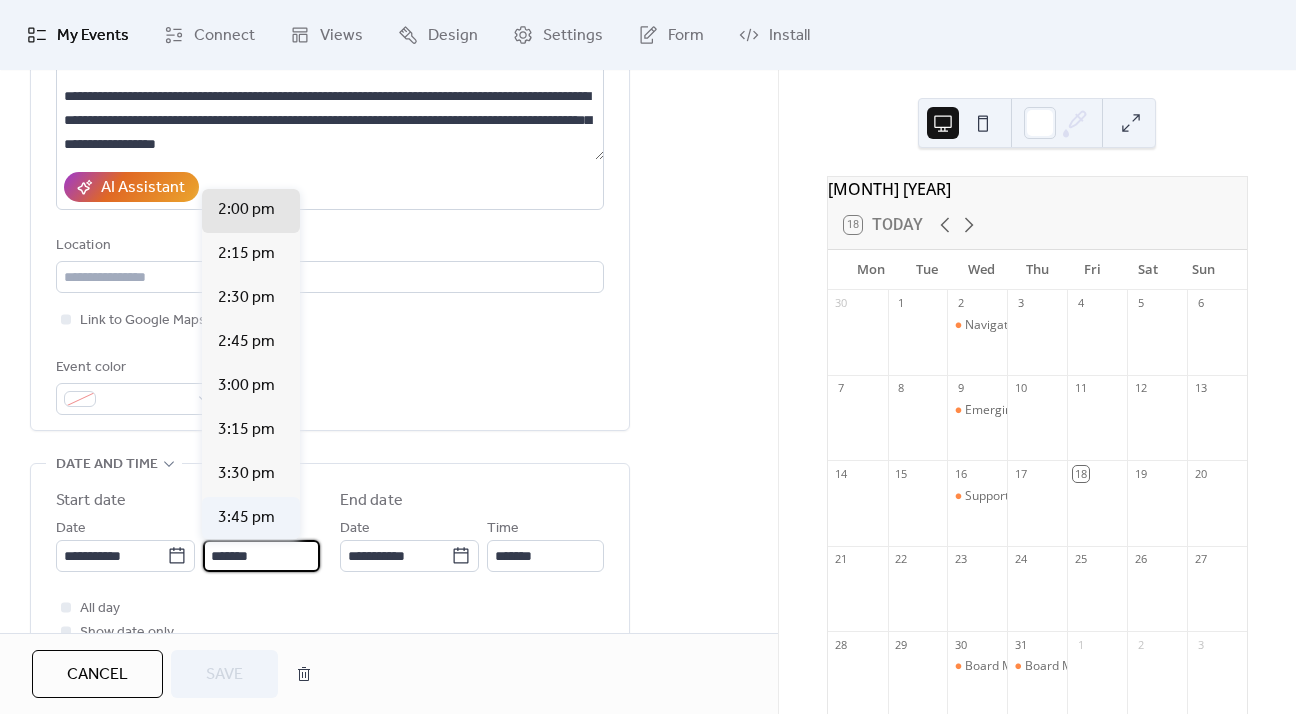 scroll, scrollTop: 2564, scrollLeft: 0, axis: vertical 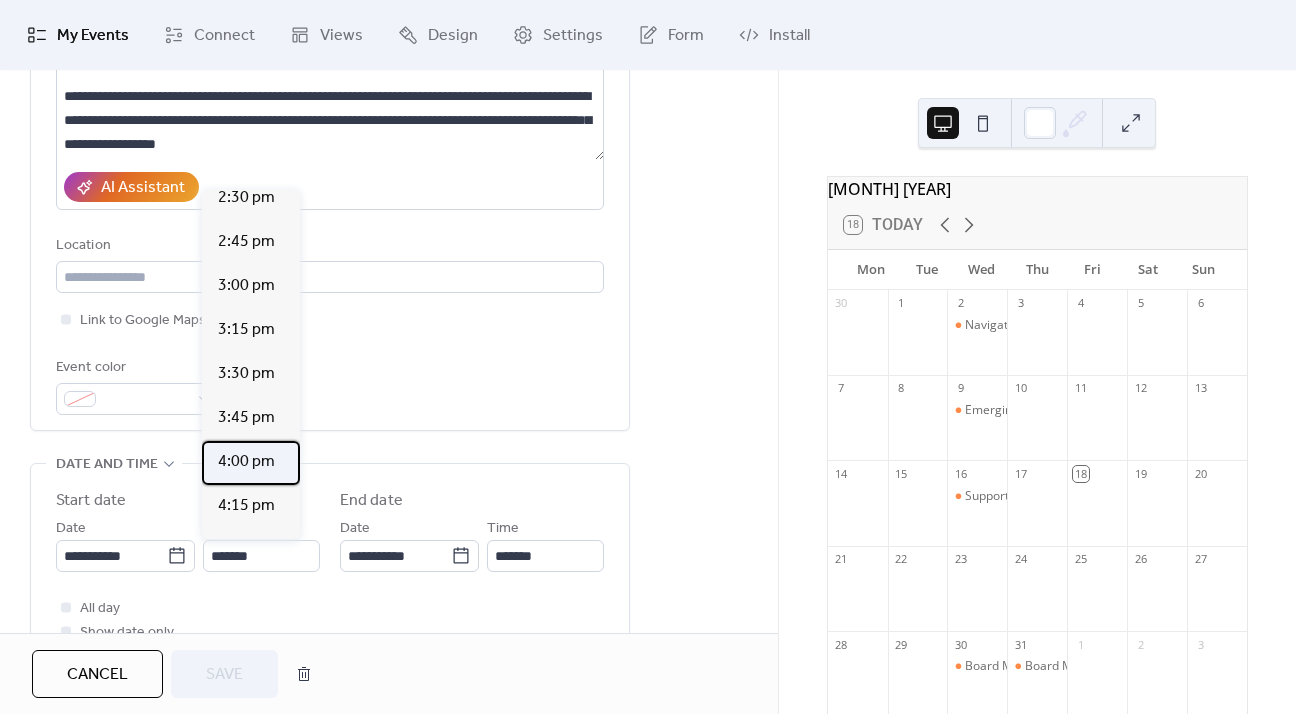click on "4:00 pm" at bounding box center [246, 462] 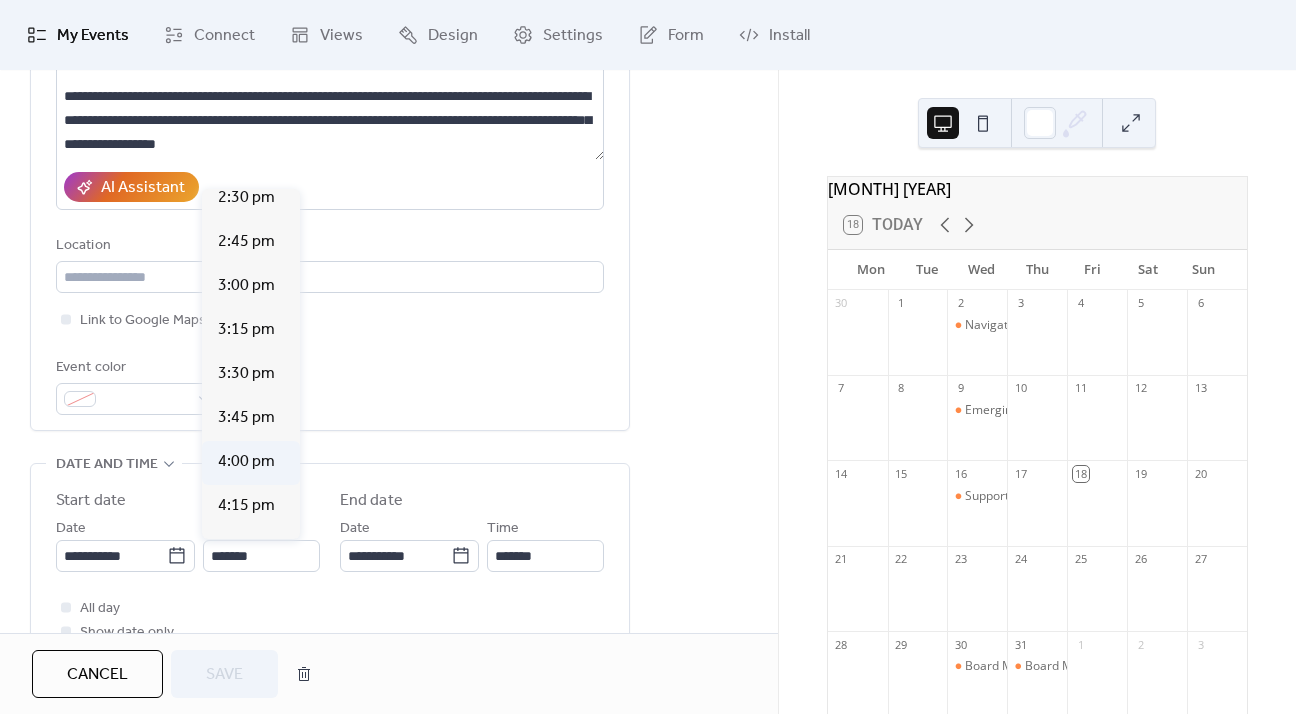 type on "*******" 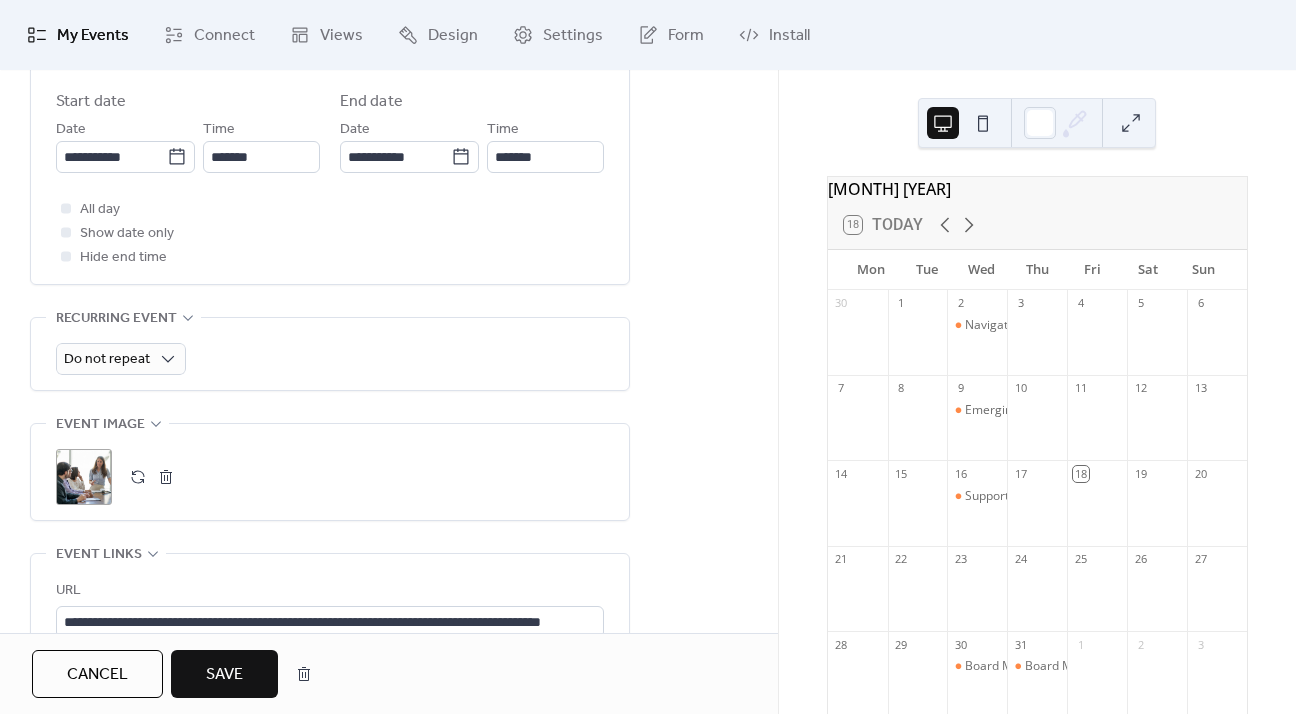 scroll, scrollTop: 700, scrollLeft: 0, axis: vertical 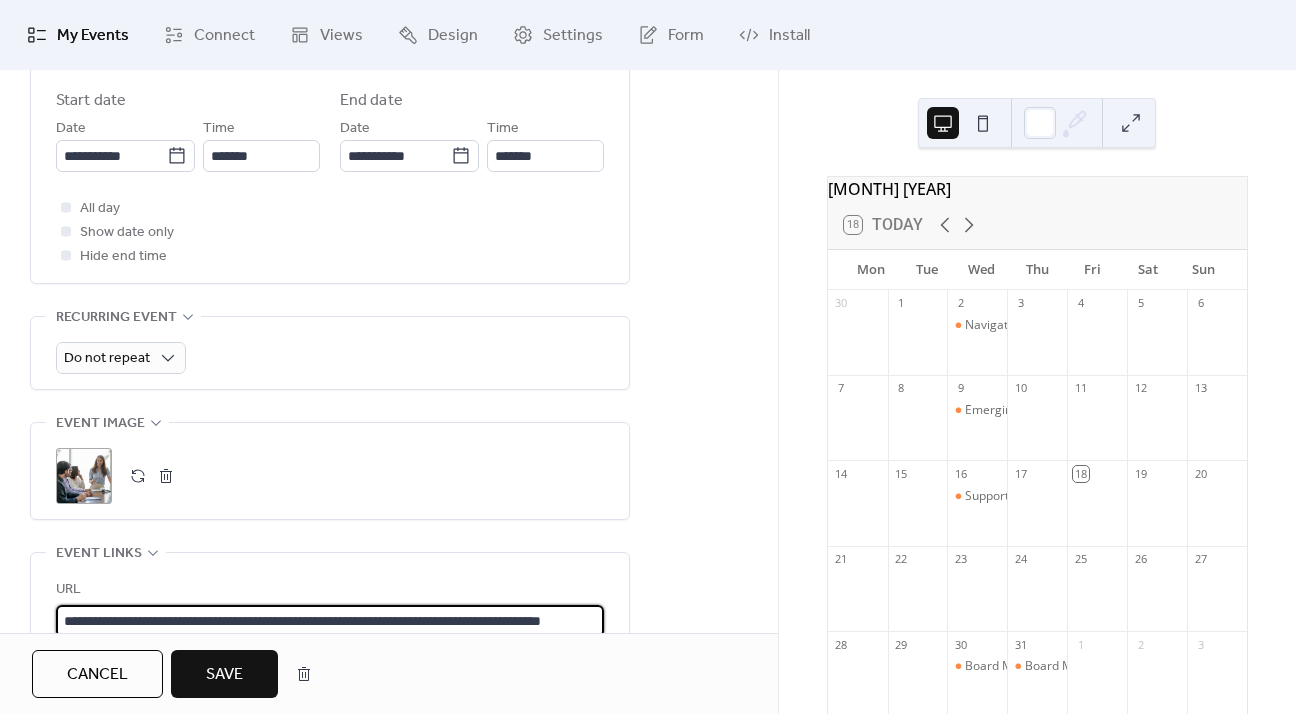 click on "**********" at bounding box center (330, 621) 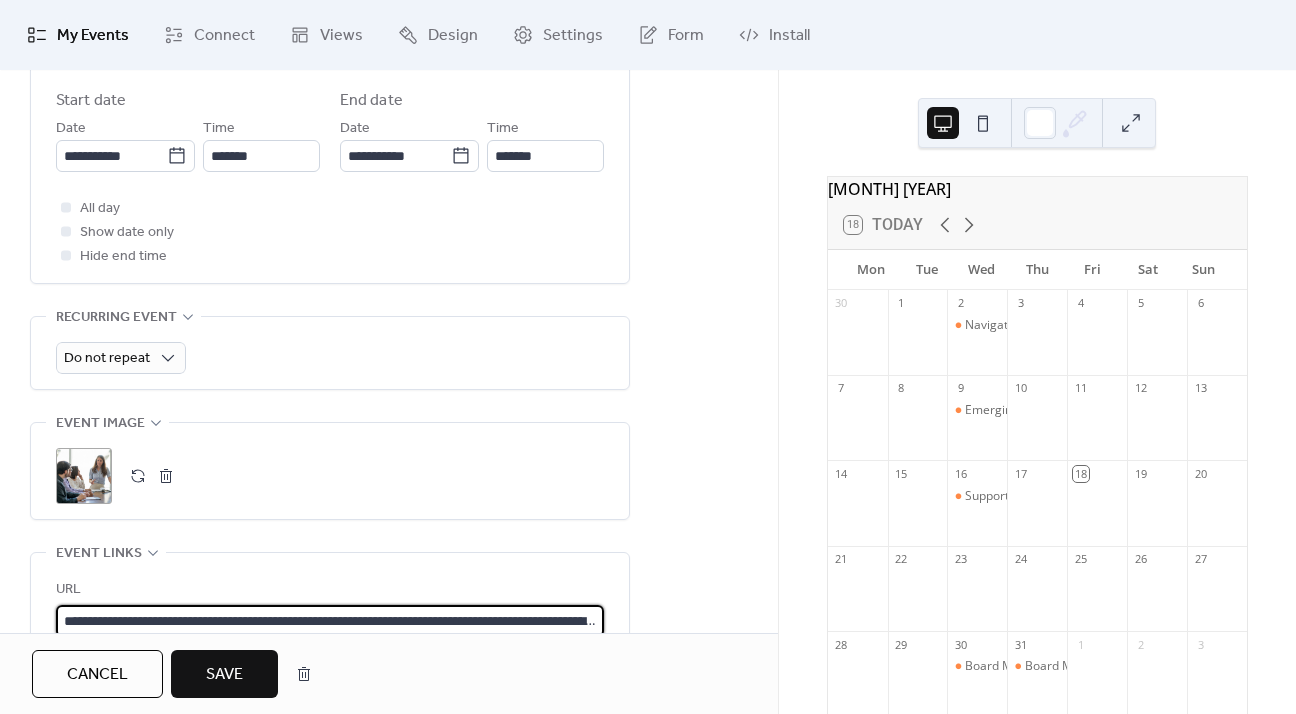 scroll, scrollTop: 0, scrollLeft: 327, axis: horizontal 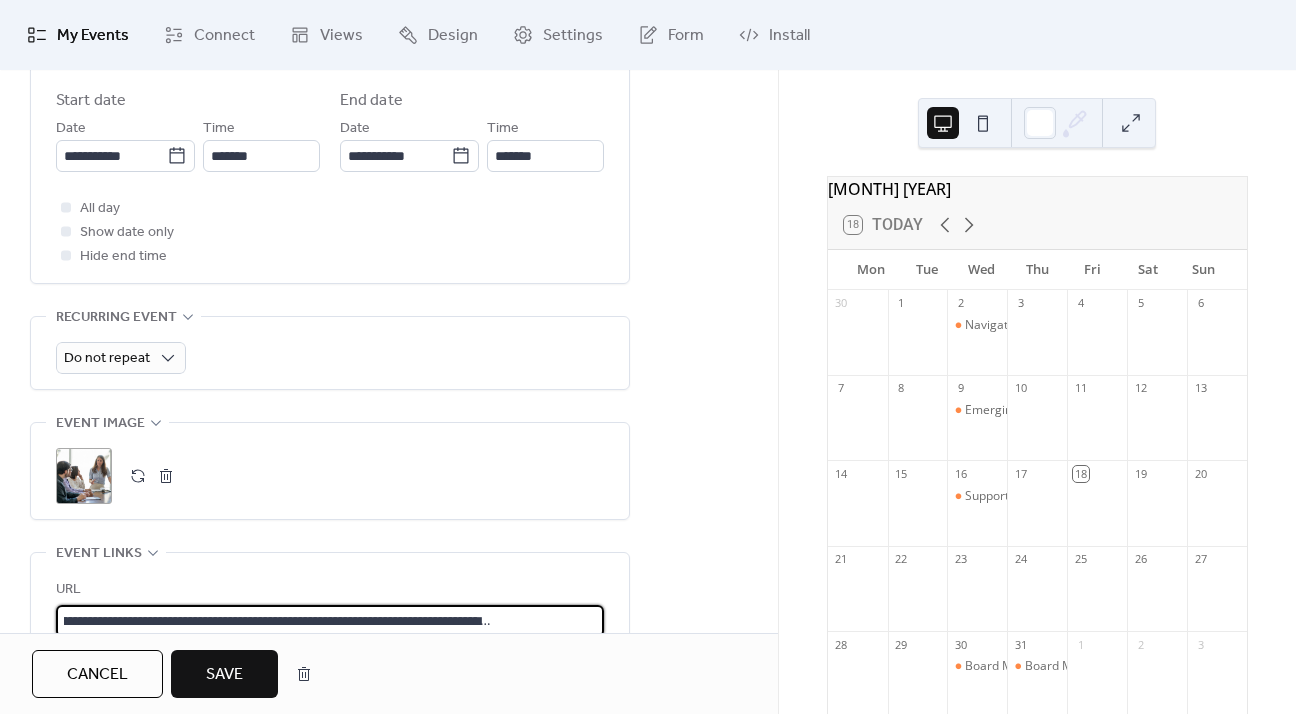 type on "**********" 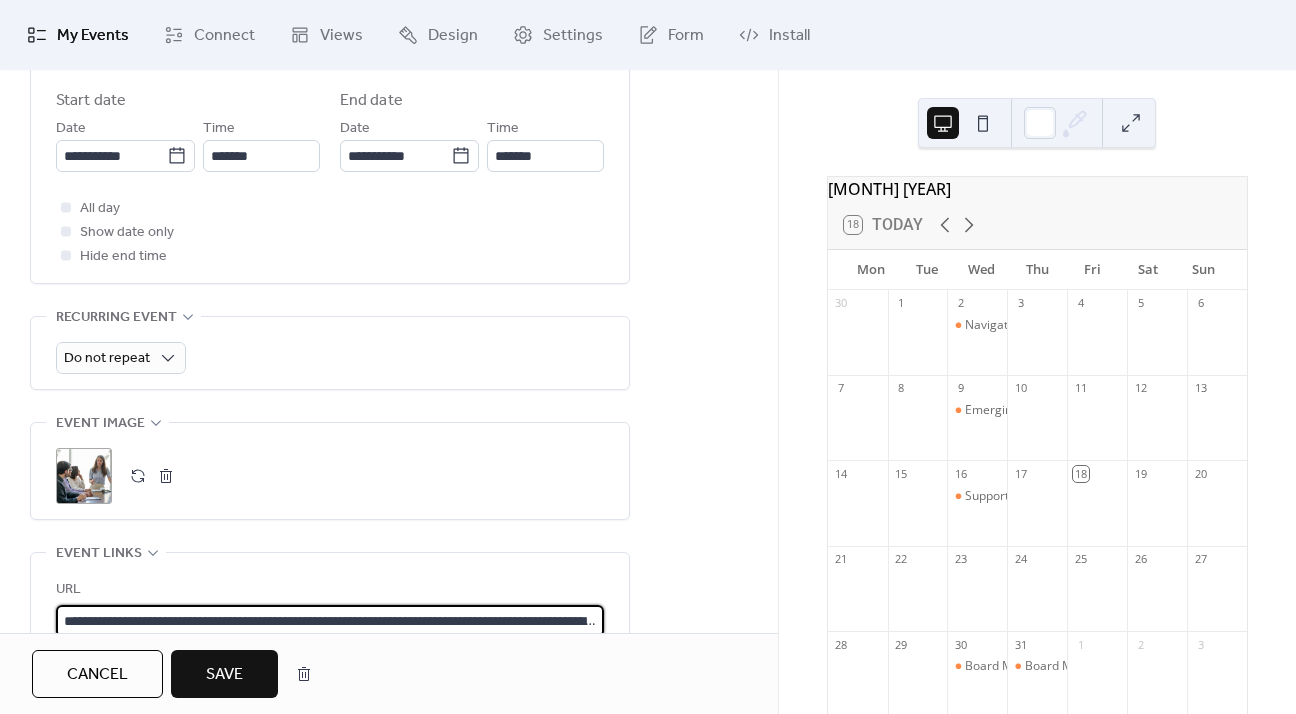 click on "Save" at bounding box center (224, 675) 